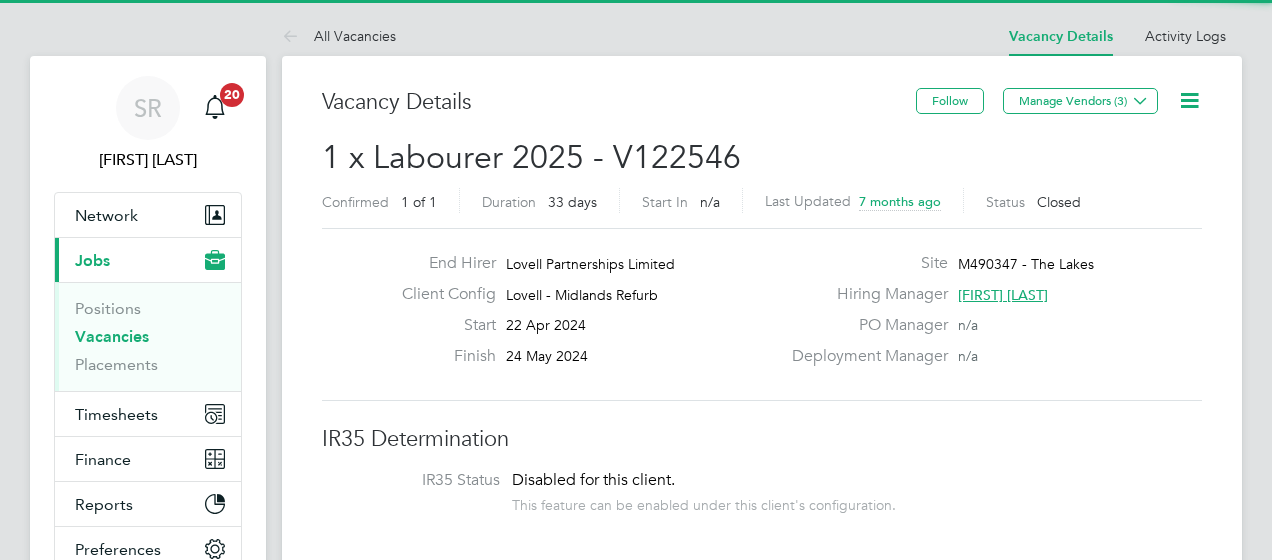 scroll, scrollTop: 0, scrollLeft: 0, axis: both 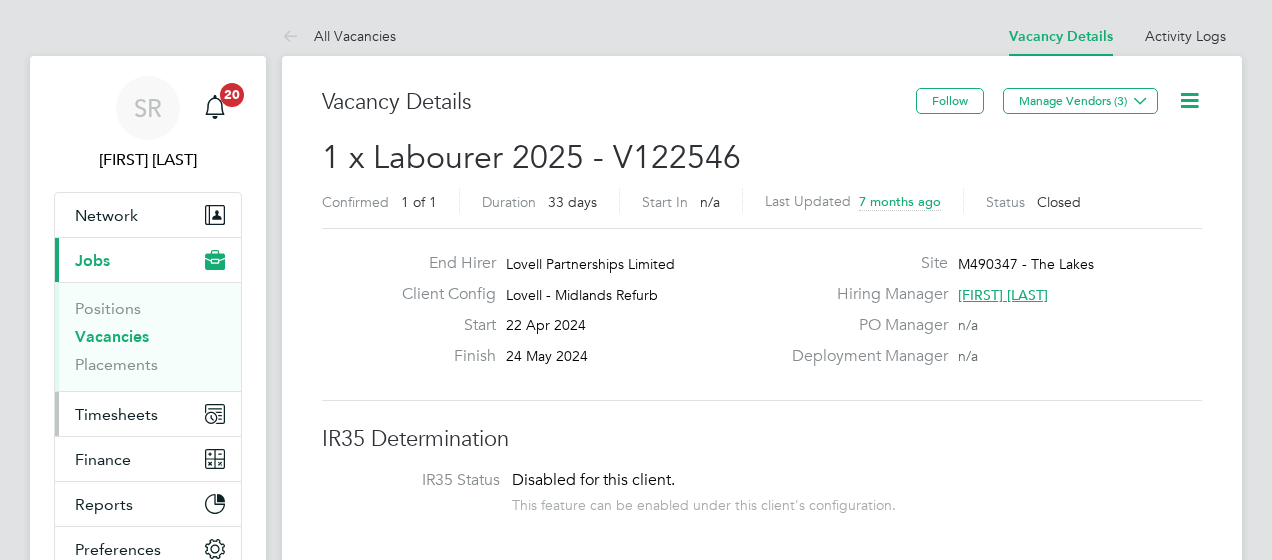 drag, startPoint x: 0, startPoint y: 0, endPoint x: 99, endPoint y: 410, distance: 421.7831 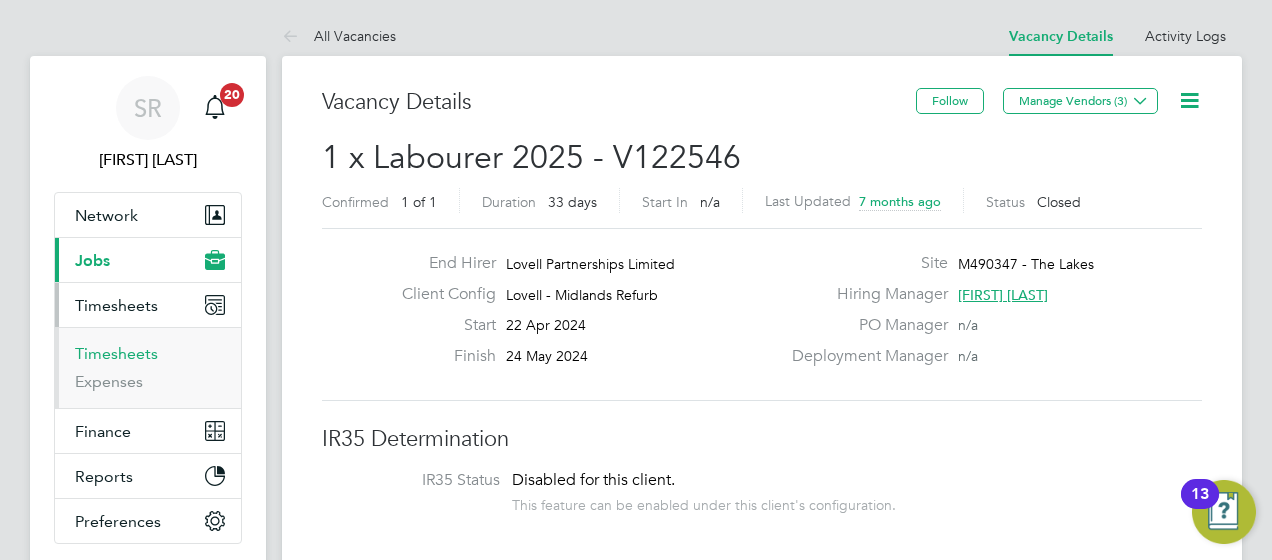 click on "Timesheets" at bounding box center [116, 353] 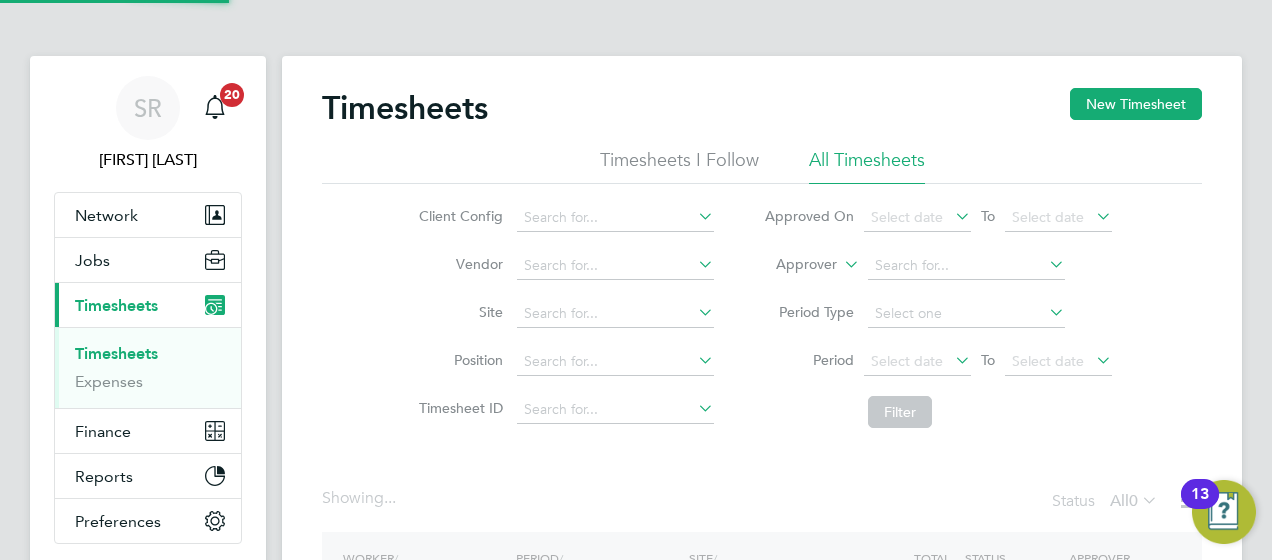 click on "Approver" 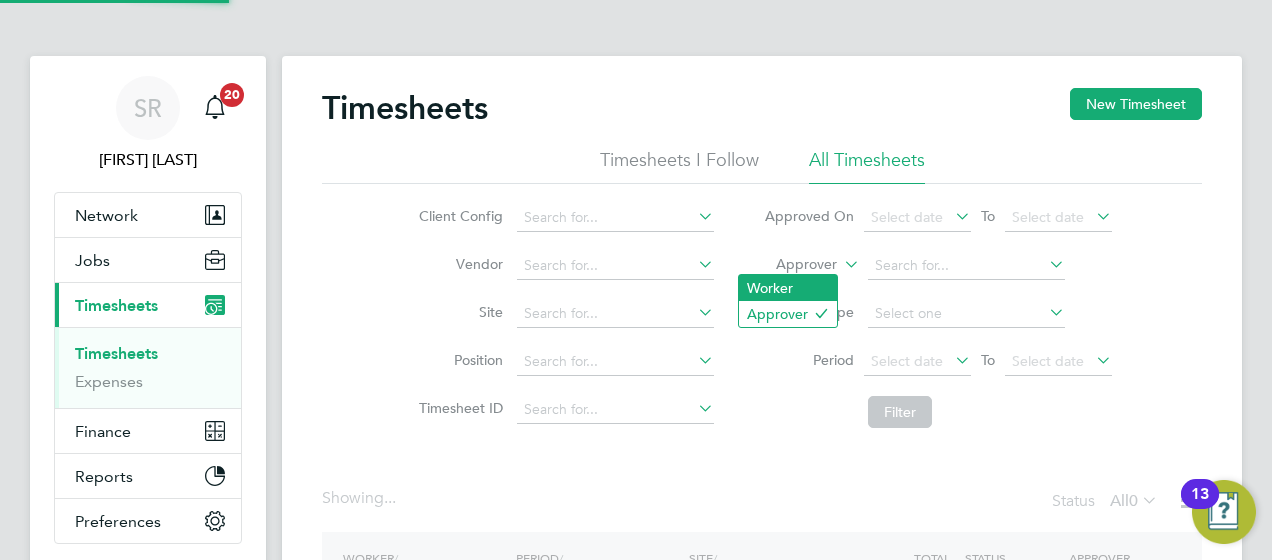 click on "Approver" 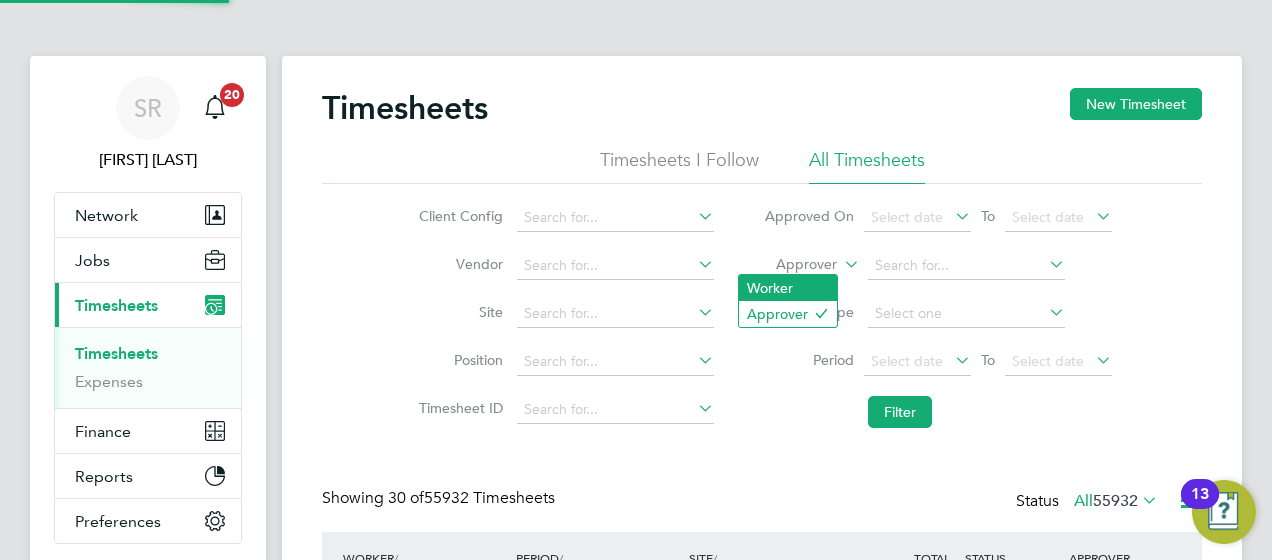 click on "Worker" 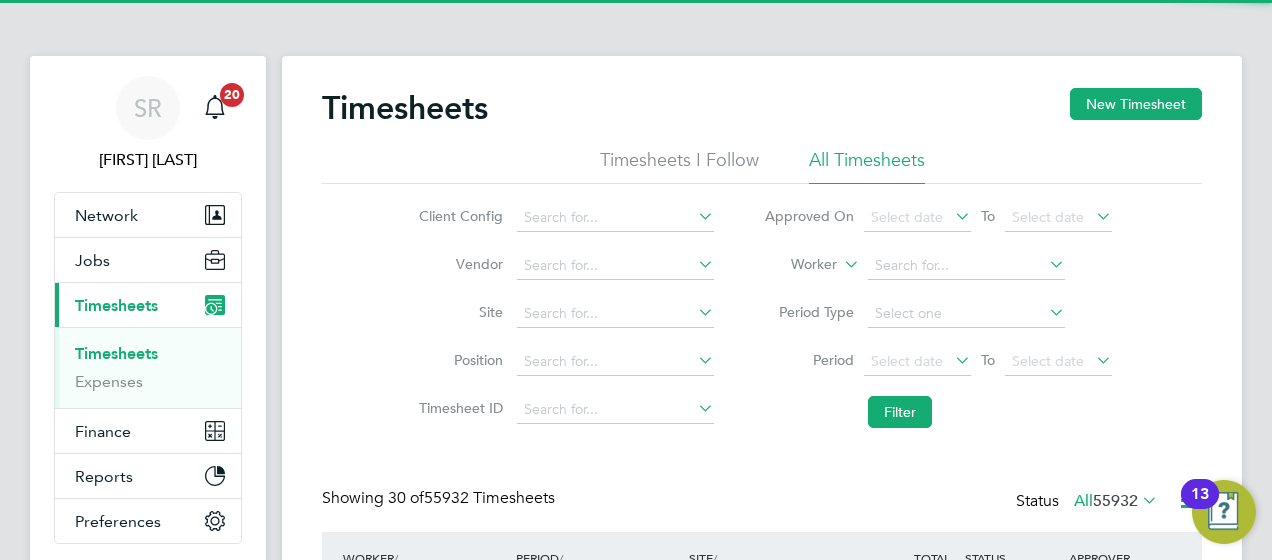 scroll, scrollTop: 10, scrollLeft: 10, axis: both 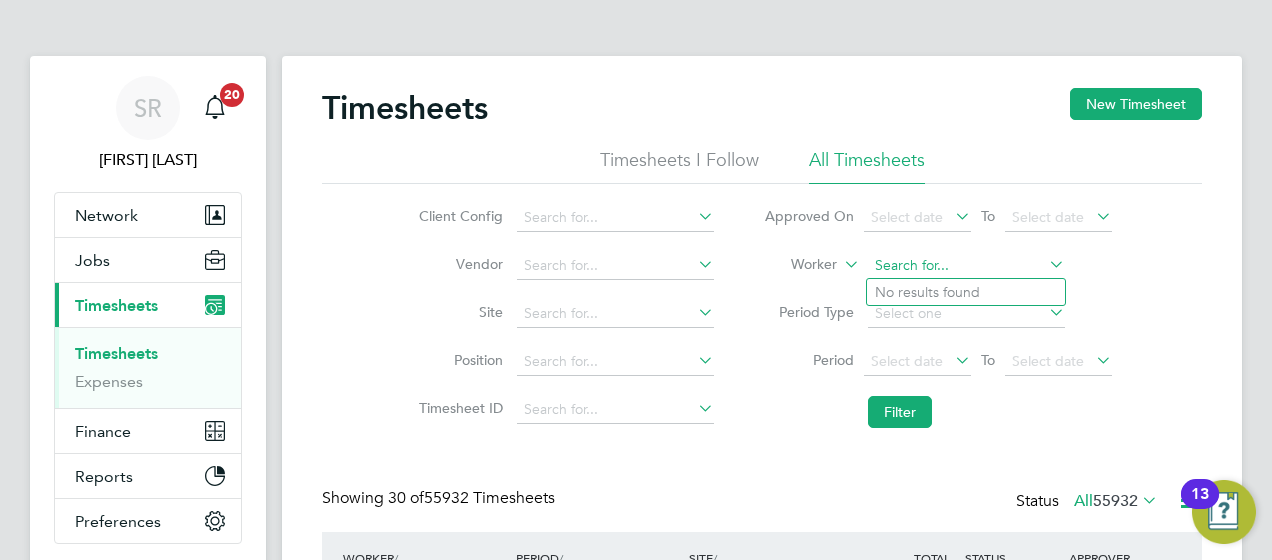 click 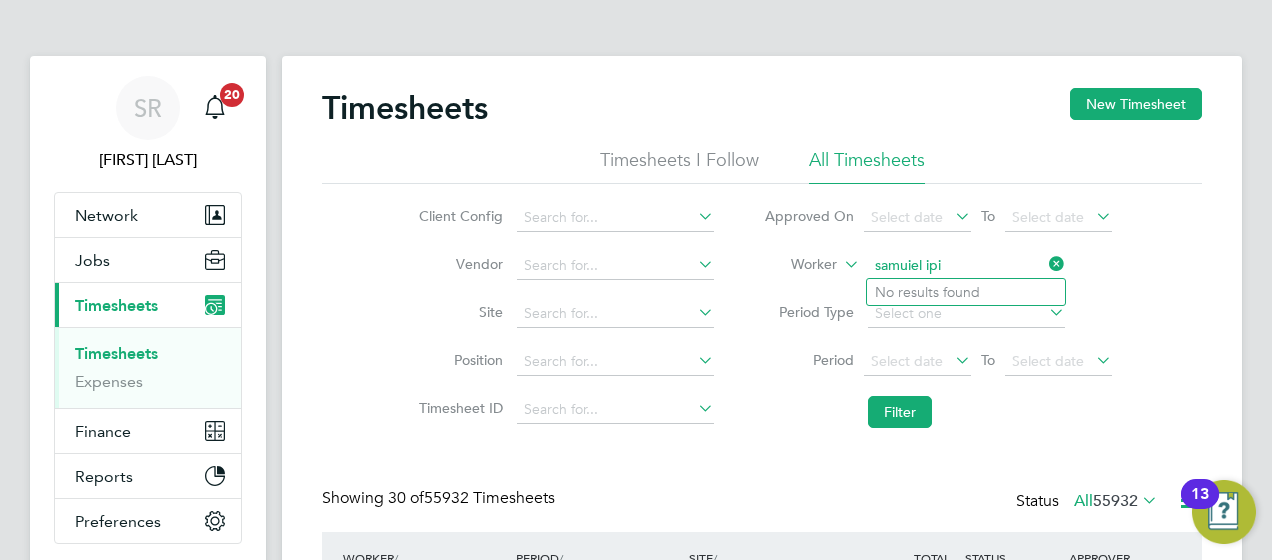 click on "samuiel ipi" 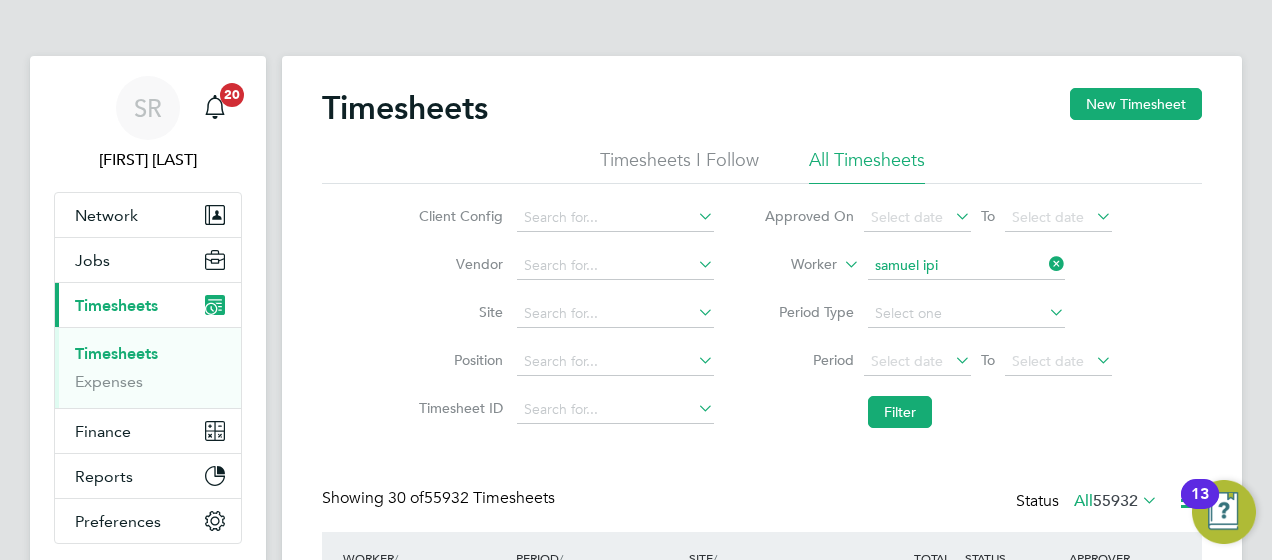 click on "Ipi" 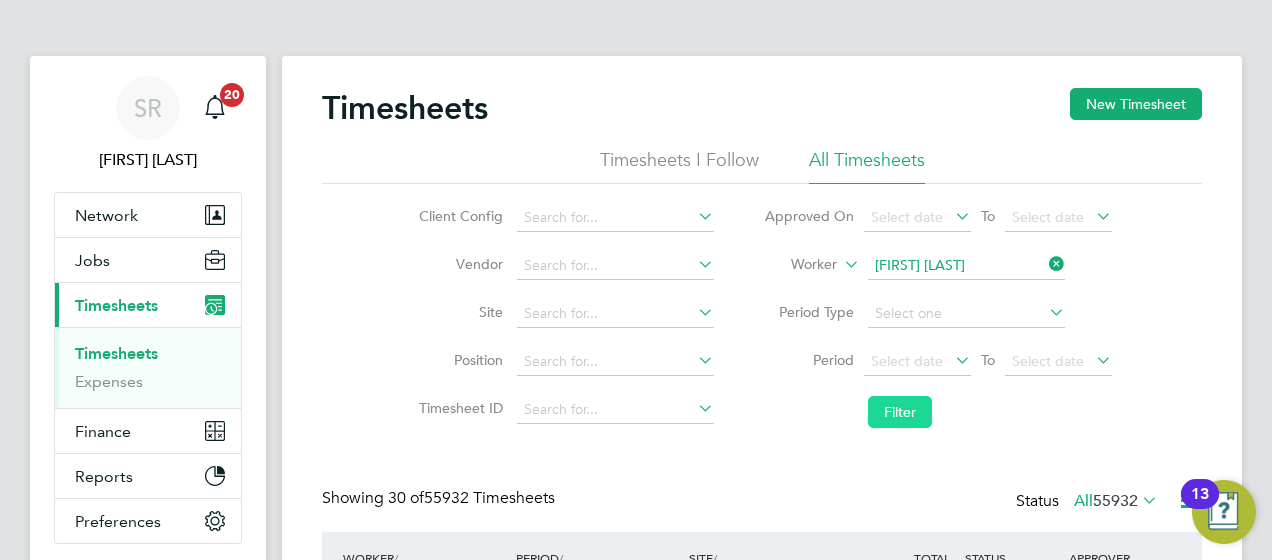 click on "Filter" 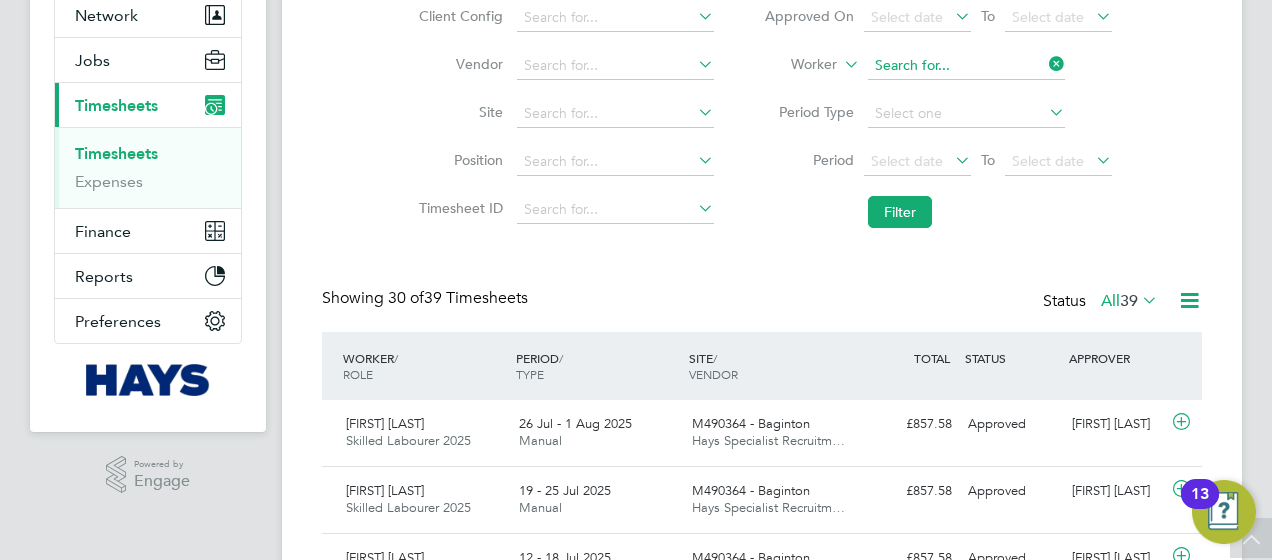 click 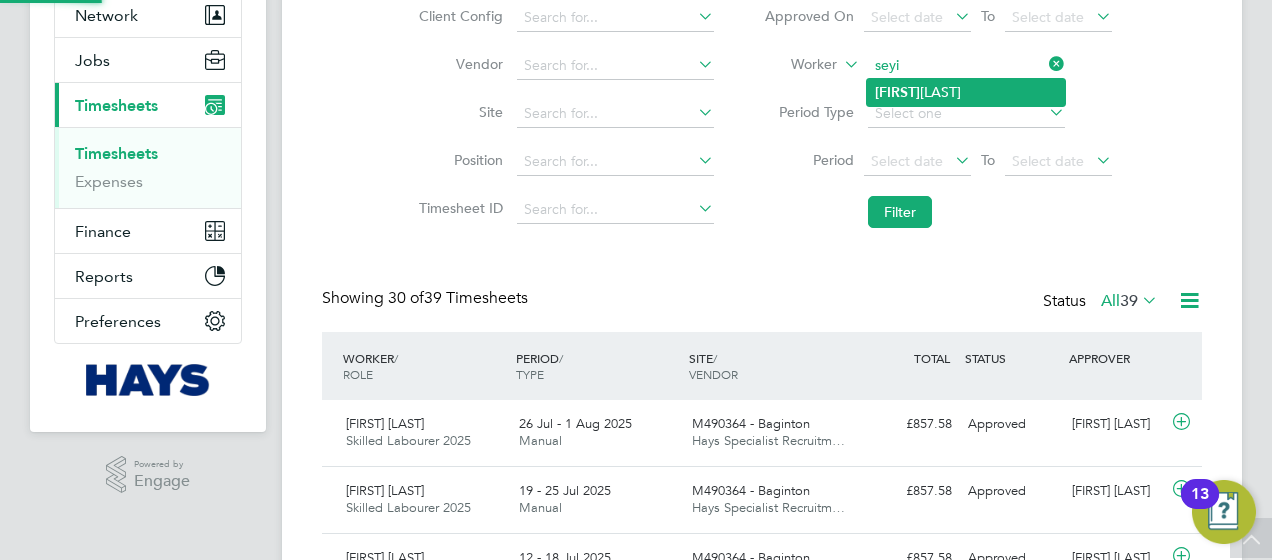 click on "Seyi  Onololu" 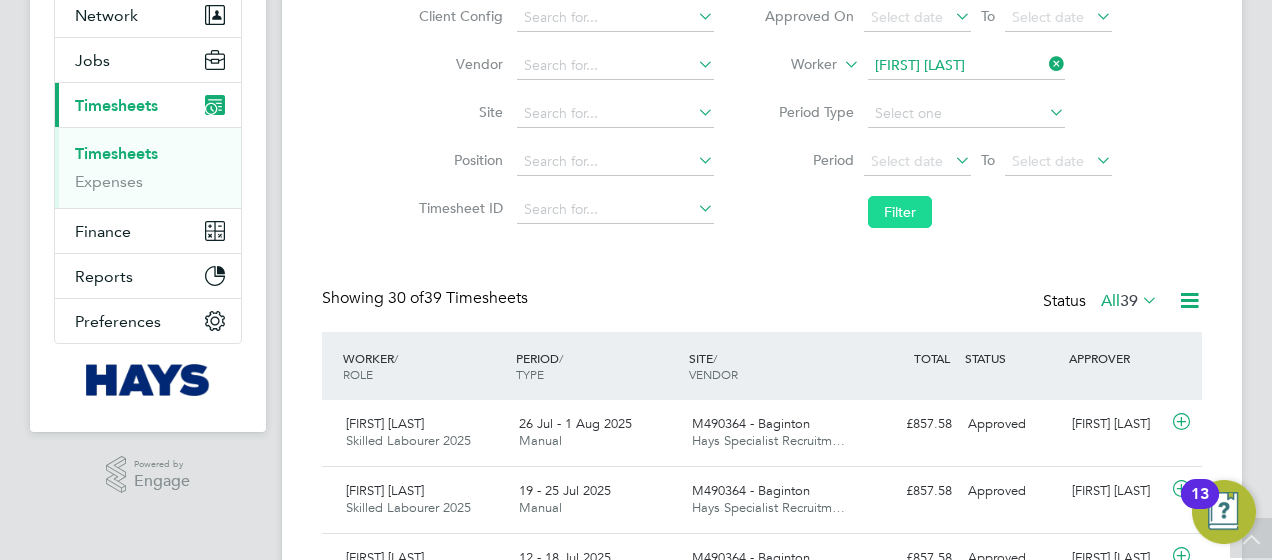 click on "Filter" 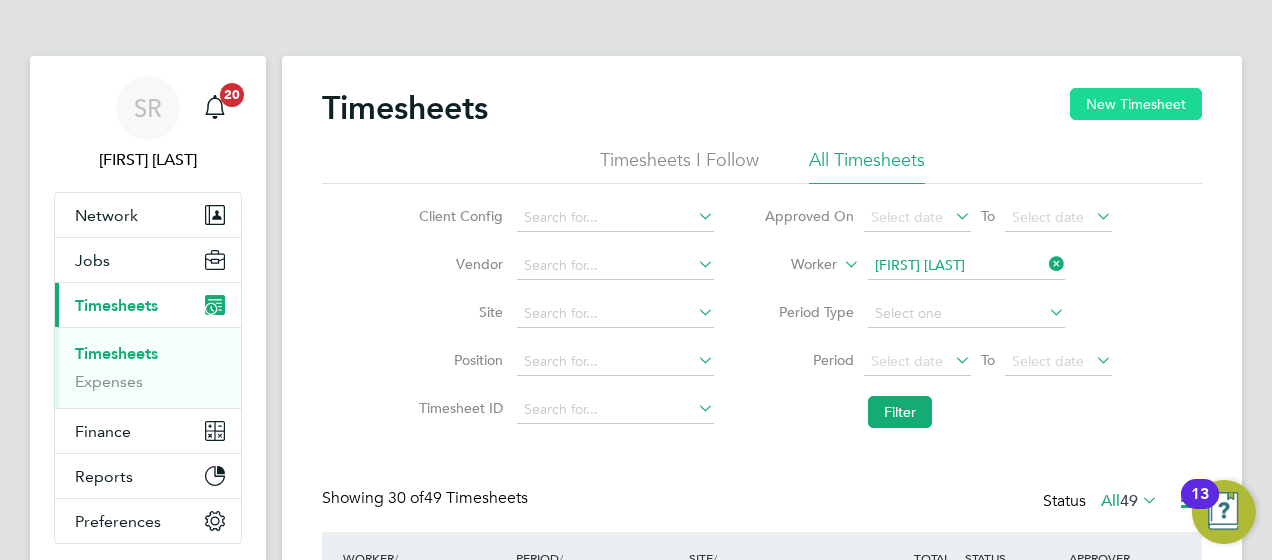 click on "New Timesheet" 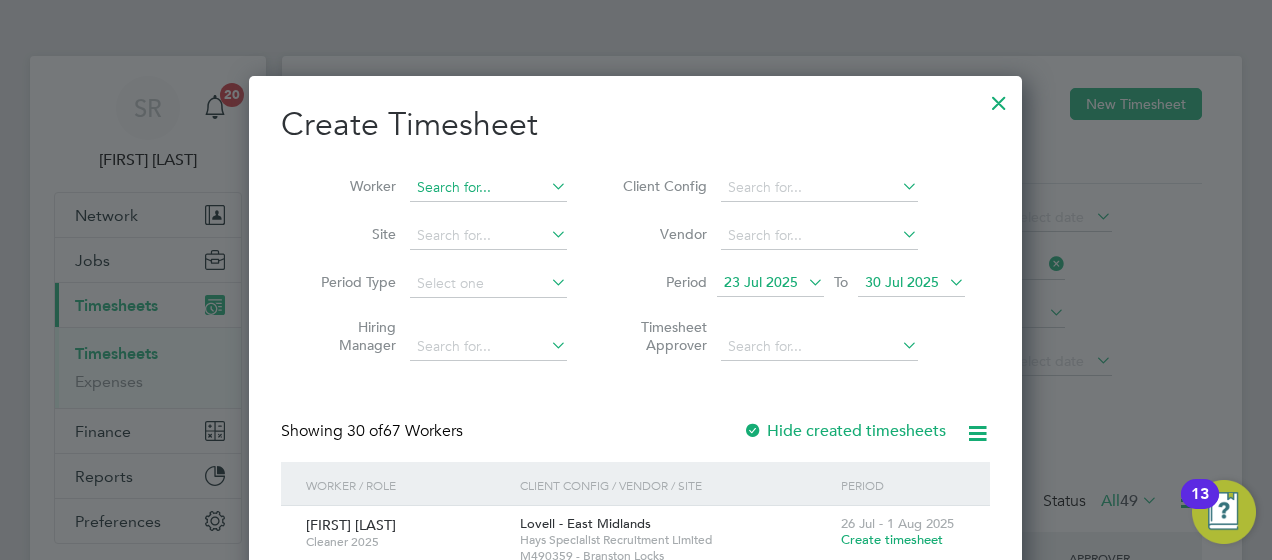 click at bounding box center [488, 188] 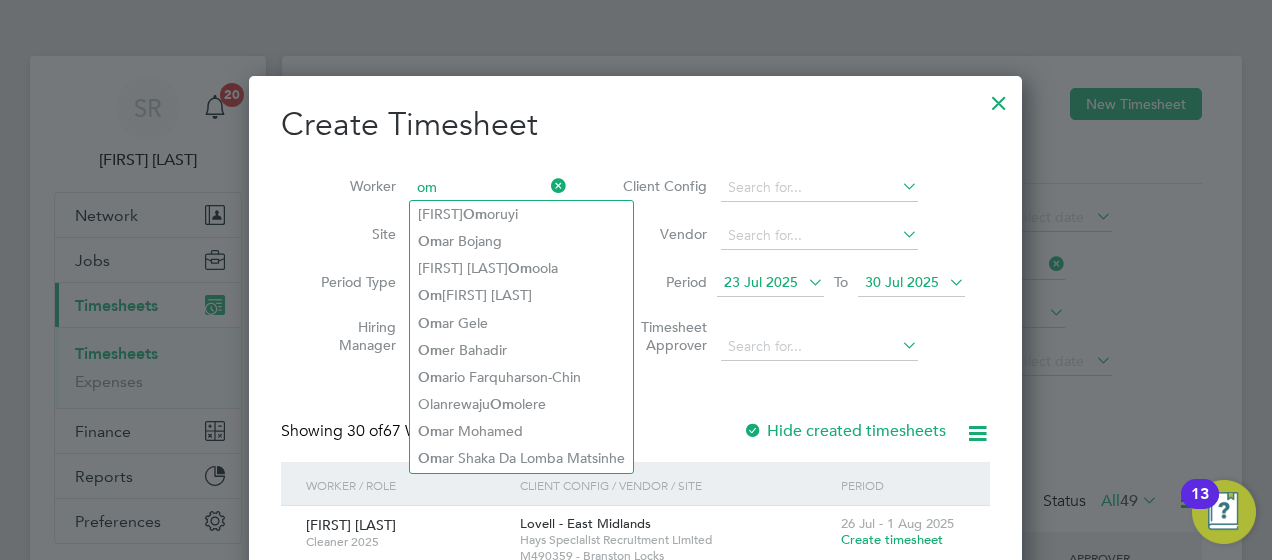 drag, startPoint x: 490, startPoint y: 188, endPoint x: 295, endPoint y: 196, distance: 195.16403 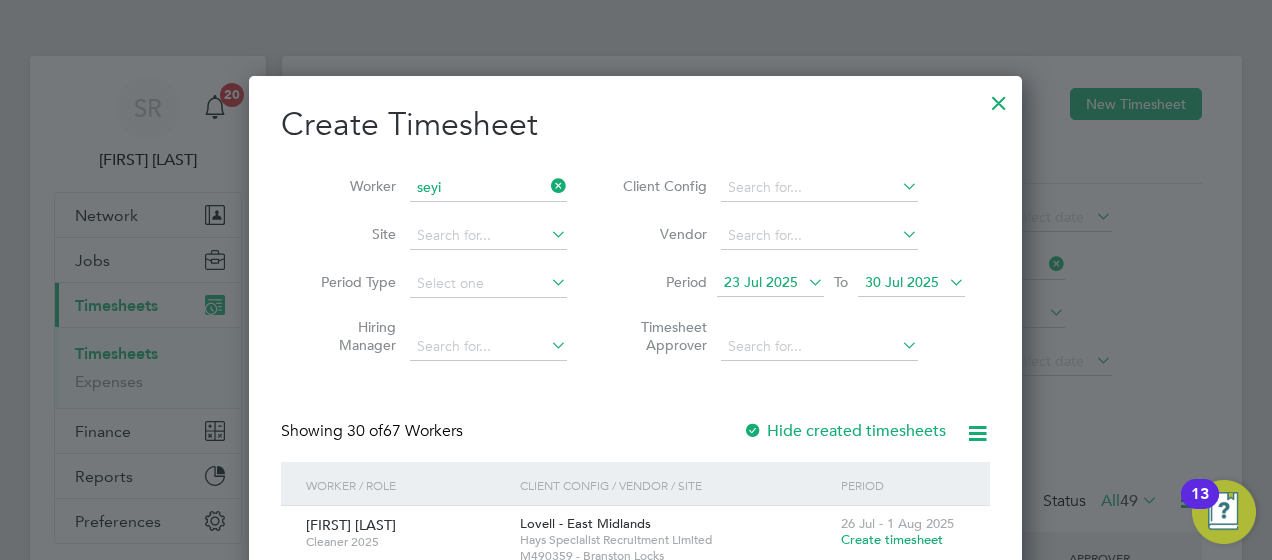 drag, startPoint x: 433, startPoint y: 211, endPoint x: 448, endPoint y: 226, distance: 21.213203 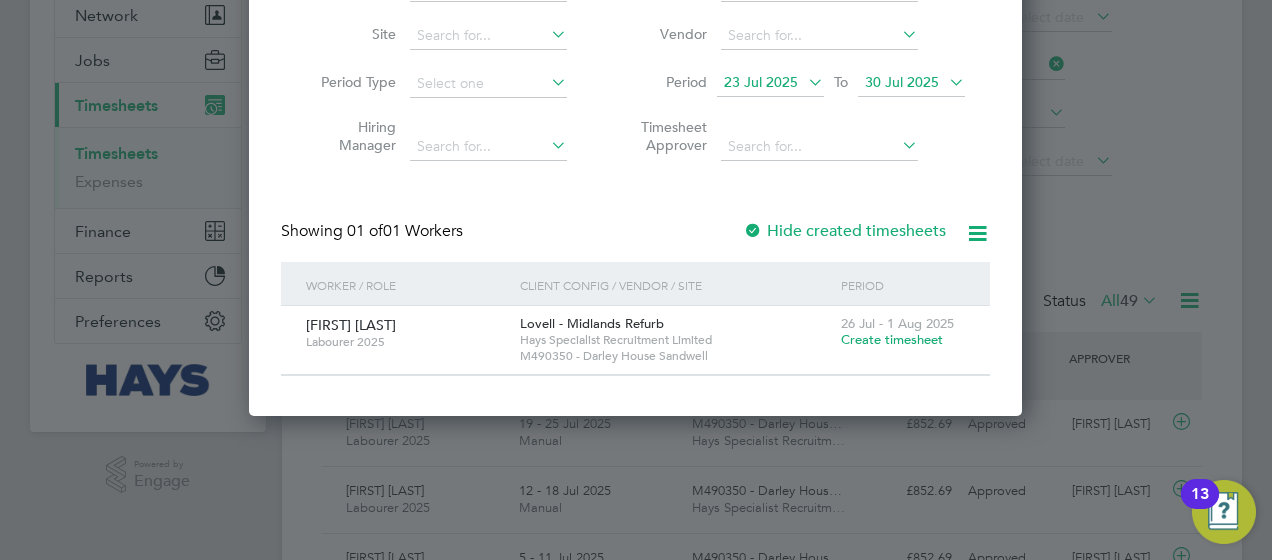 click on "26 Jul - 1 Aug 2025   Create timesheet" at bounding box center [903, 333] 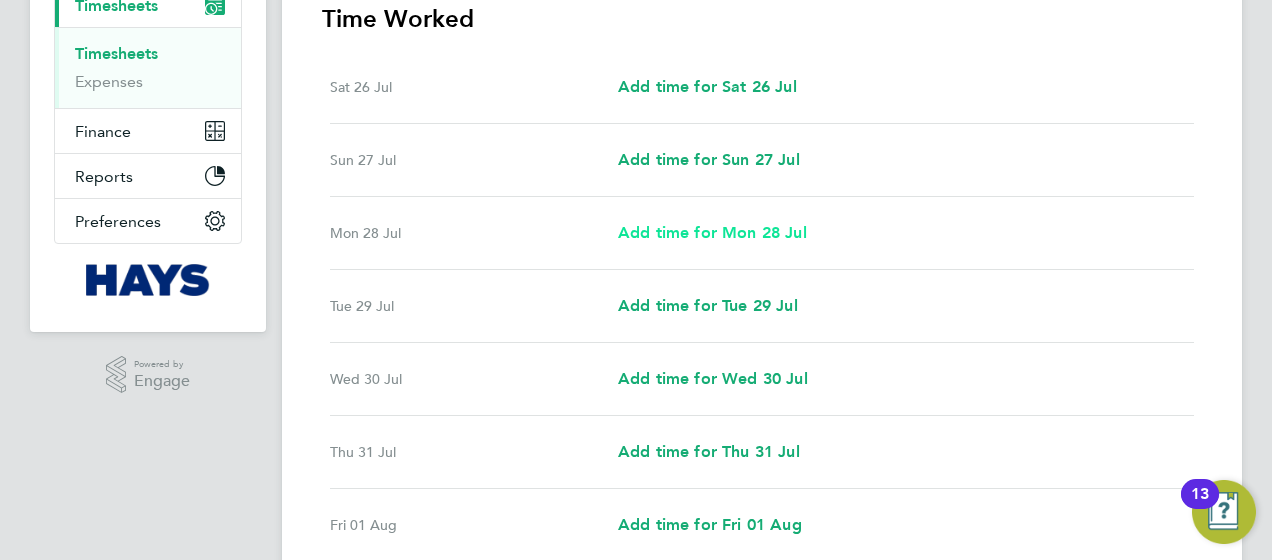 click on "Add time for Mon 28 Jul" at bounding box center [712, 232] 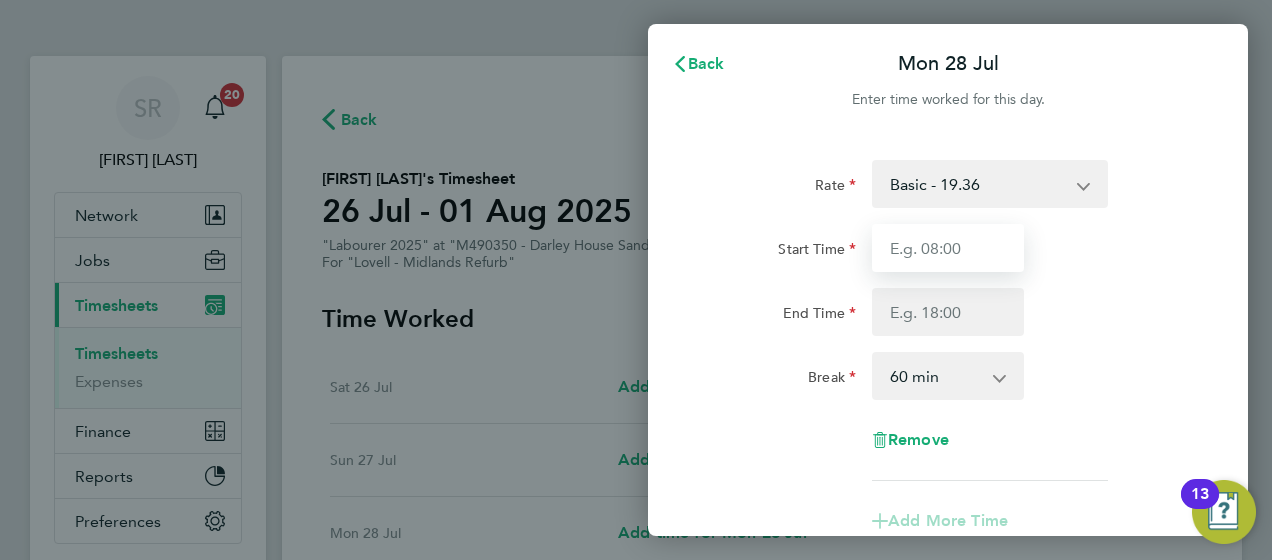 click on "Start Time" at bounding box center (948, 248) 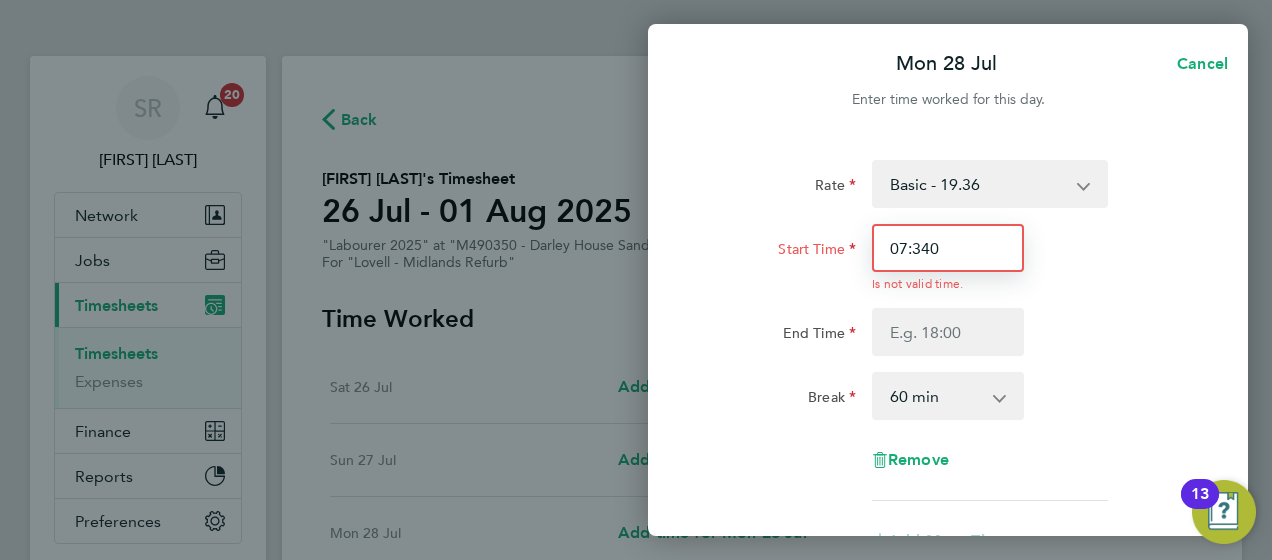 drag, startPoint x: 889, startPoint y: 257, endPoint x: 920, endPoint y: 243, distance: 34.0147 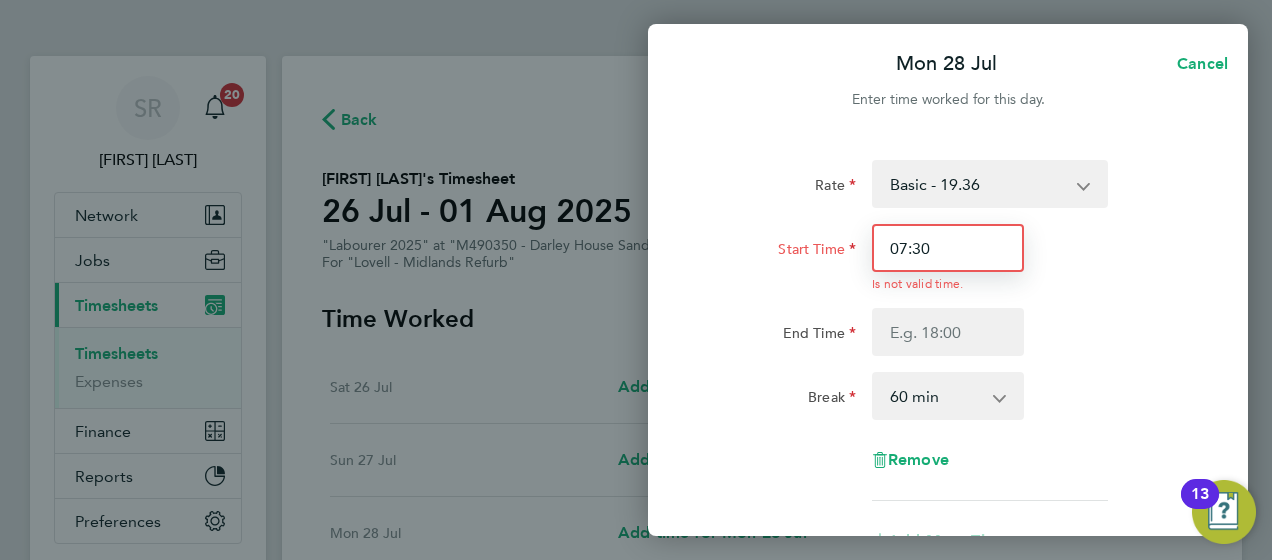 type on "07:30" 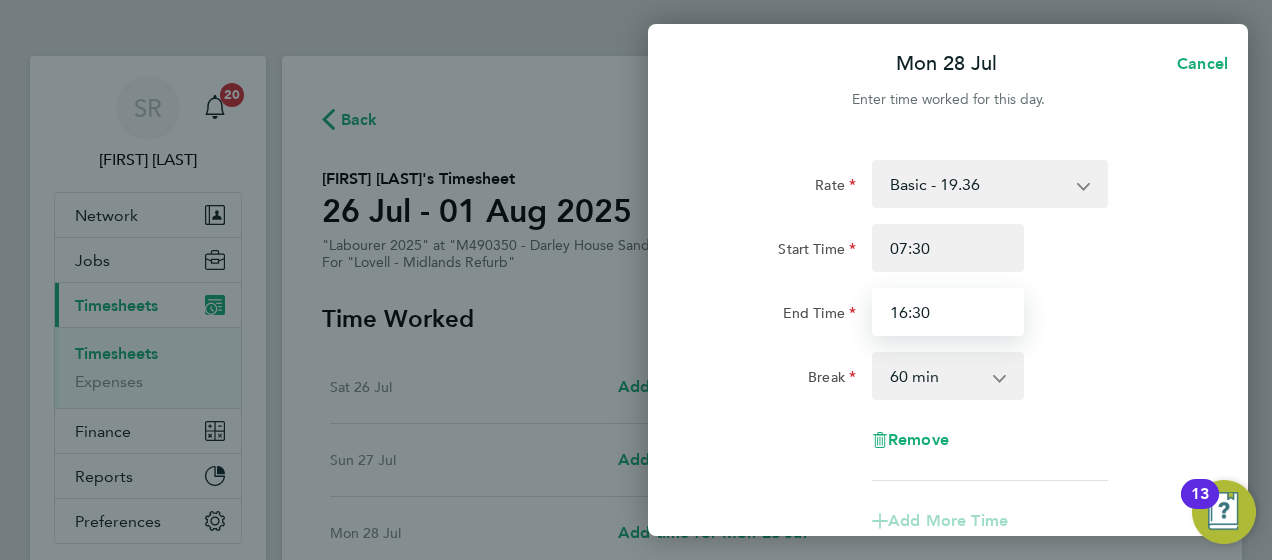 type on "16:30" 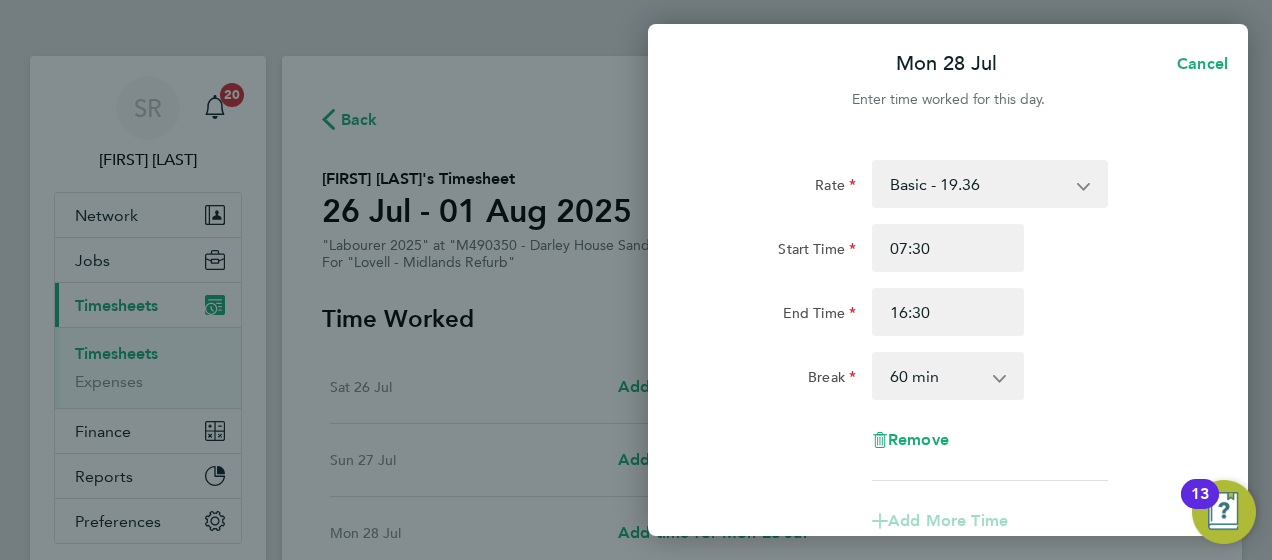 click on "End Time 16:30" 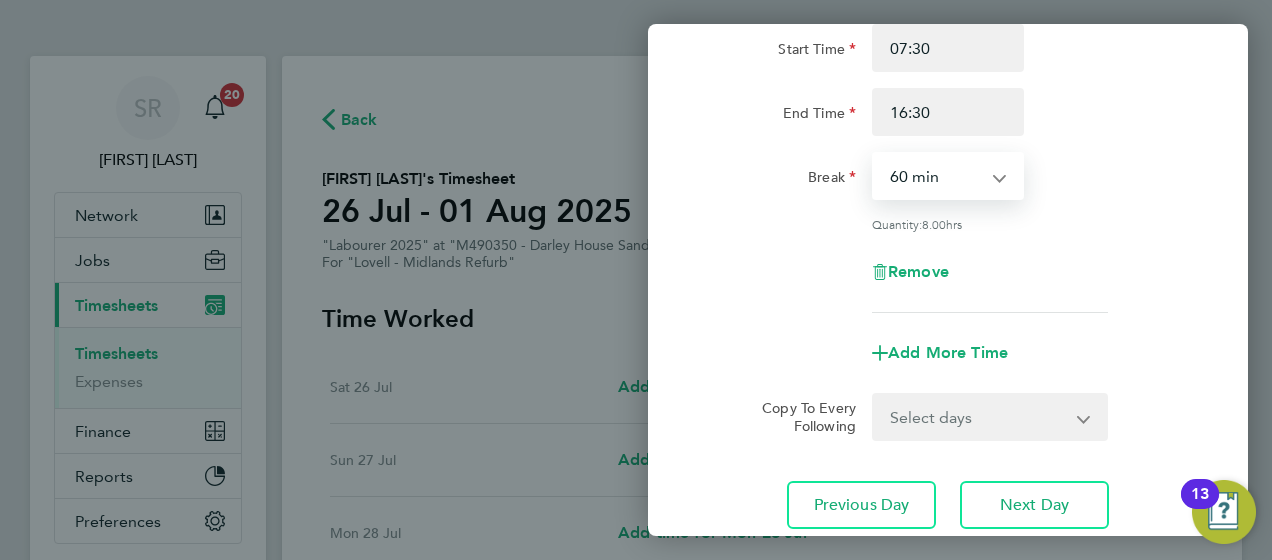 click on "0 min   15 min   30 min   45 min   60 min   75 min   90 min" at bounding box center [936, 176] 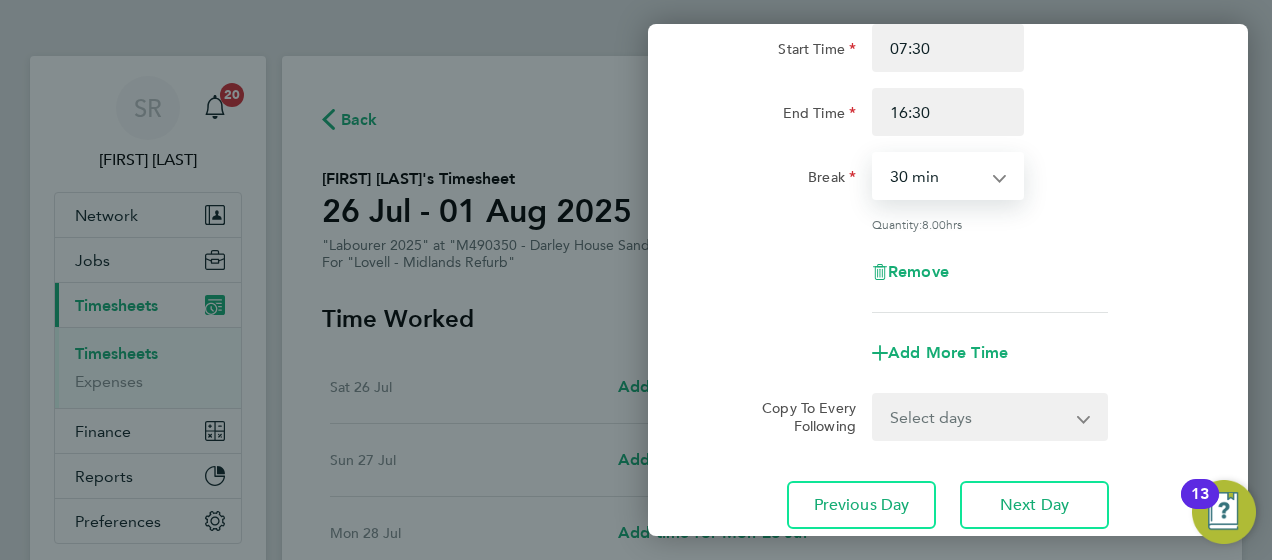 click on "0 min   15 min   30 min   45 min   60 min   75 min   90 min" at bounding box center [936, 176] 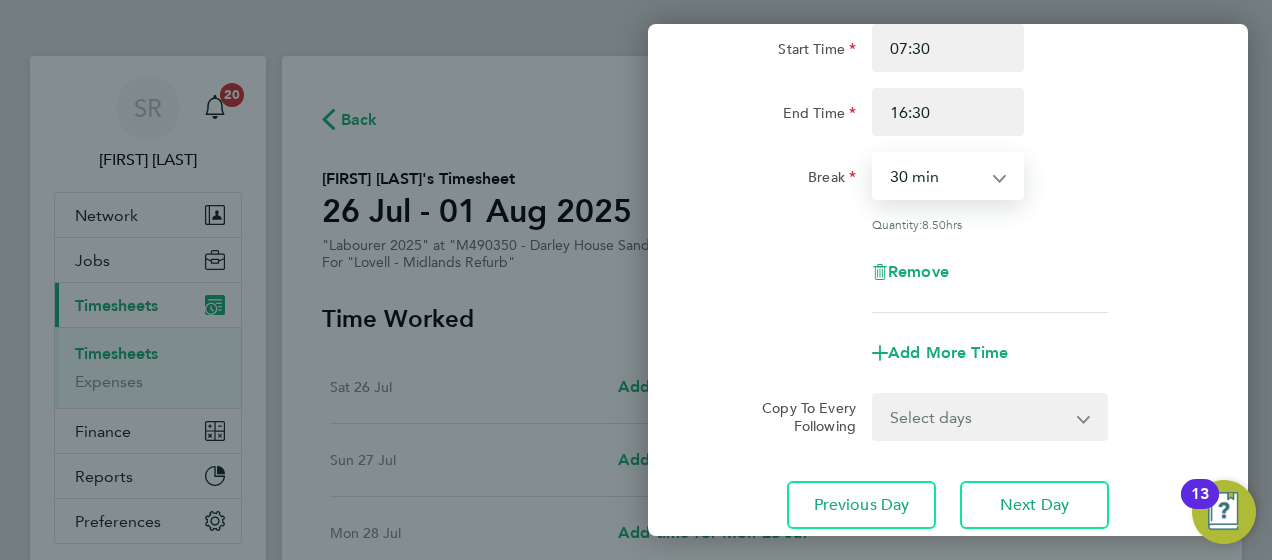 click on "Quantity:  8.50  hrs" 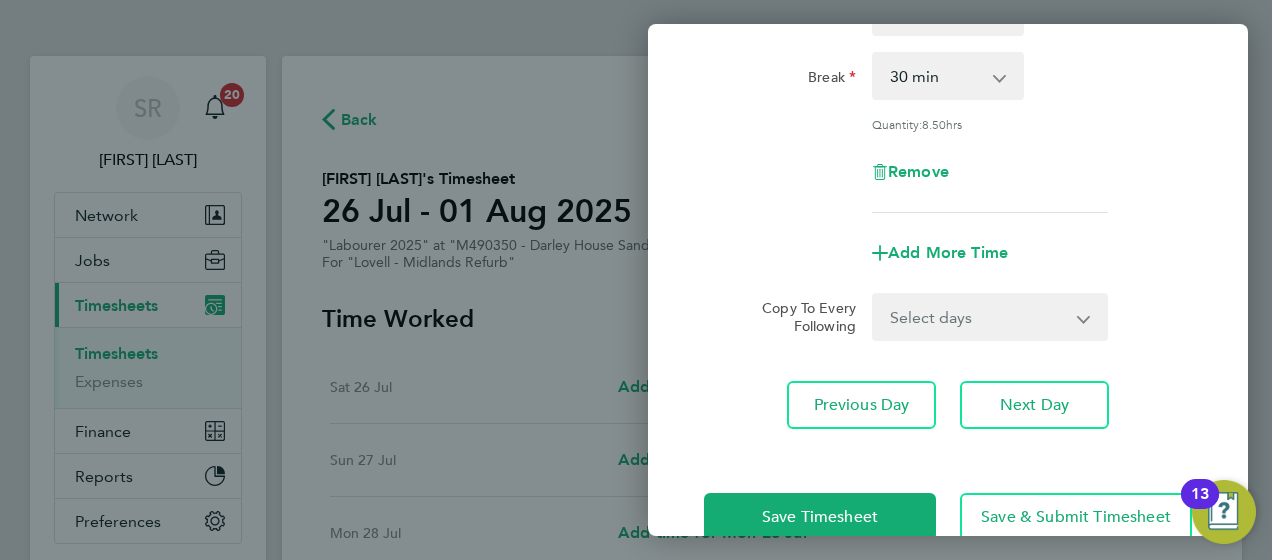 click on "Rate  Basic - 19.36   Weekday OT 39h+ - 27.90   Sat first 4h - 27.90   Sat after 4h - 36.44   Sunday - 36.44   Bank Holiday - 36.44
Start Time 07:30 End Time 16:30 Break  0 min   15 min   30 min   45 min   60 min   75 min   90 min
Quantity:  8.50  hrs
Remove
Add More Time  Copy To Every Following  Select days   Day   Tuesday   Wednesday   Thursday   Friday
Previous Day   Next Day" 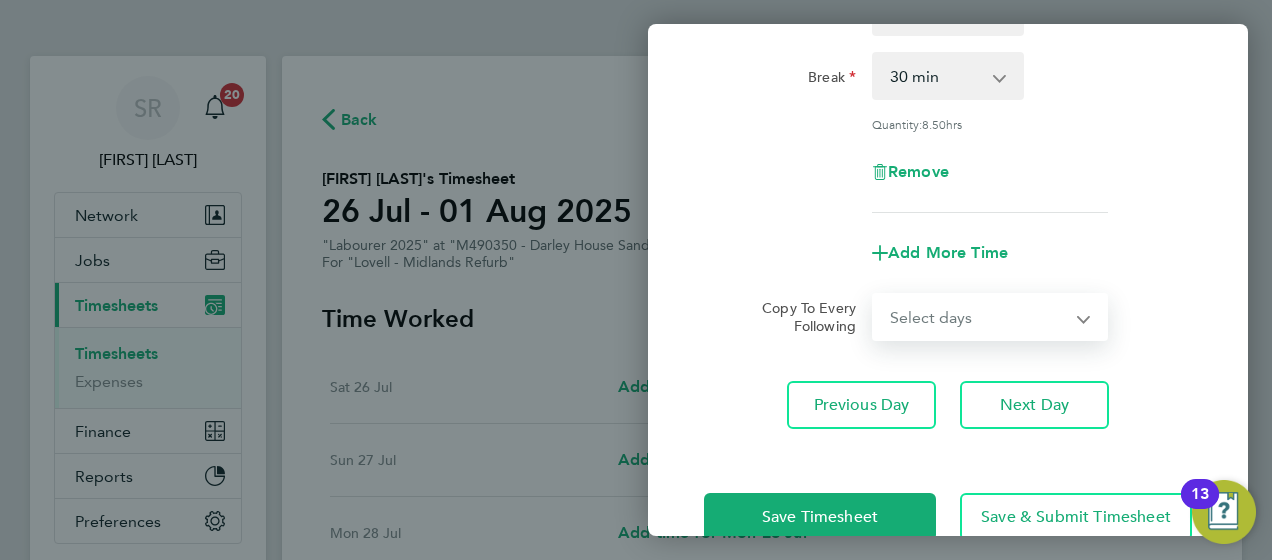 select on "DAY" 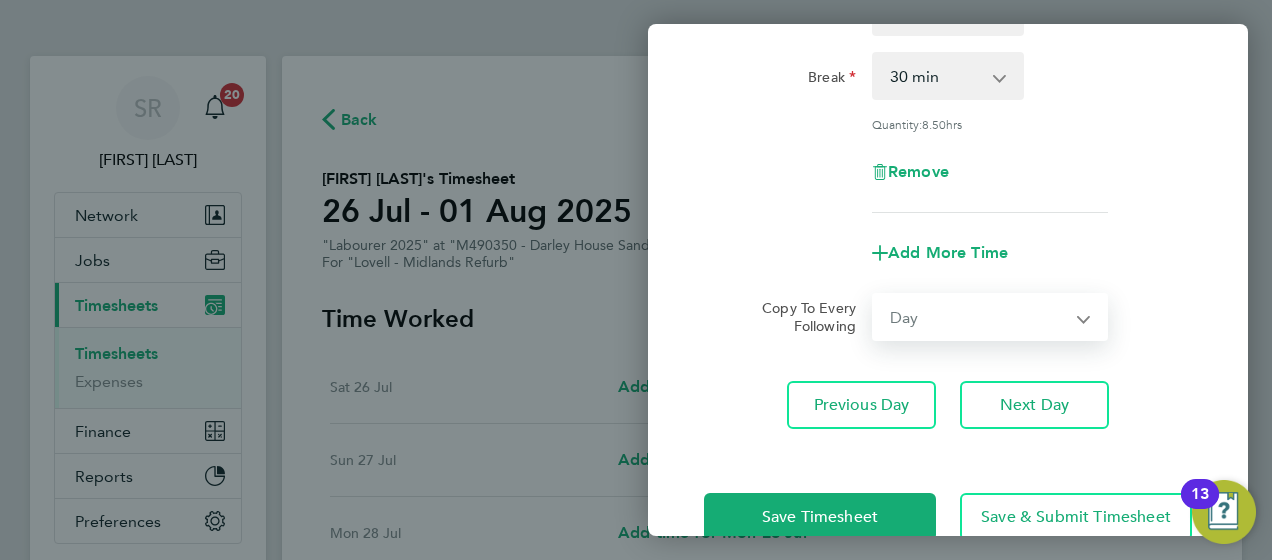 click on "Select days   Day   Tuesday   Wednesday   Thursday   Friday" at bounding box center (979, 317) 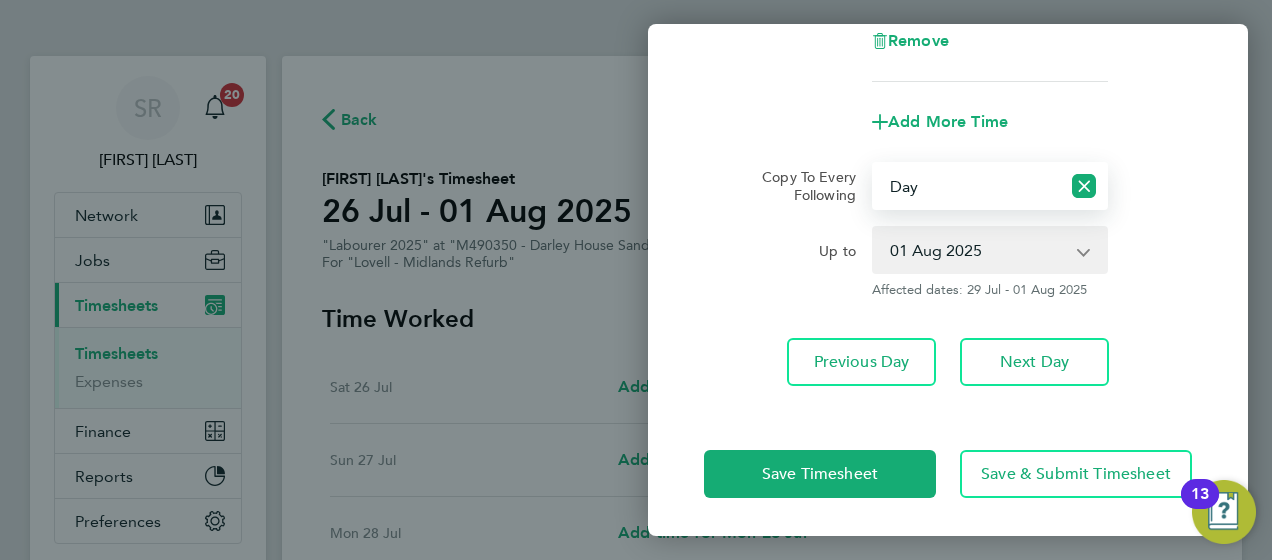 drag, startPoint x: 925, startPoint y: 248, endPoint x: 924, endPoint y: 268, distance: 20.024984 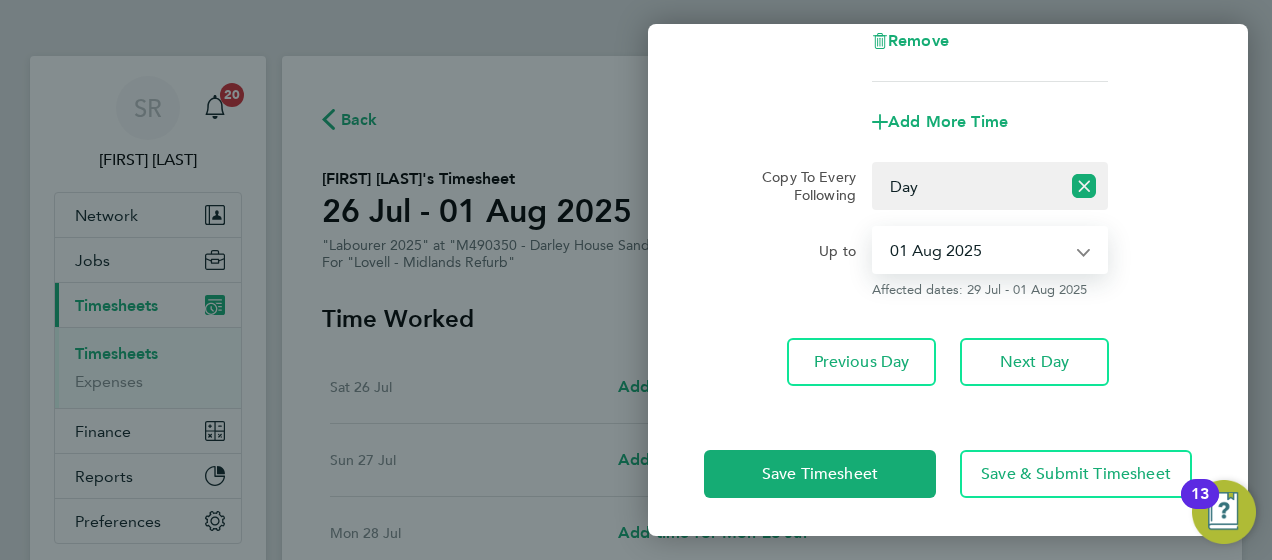 click on "29 Jul 2025   30 Jul 2025   31 Jul 2025   01 Aug 2025" at bounding box center [978, 250] 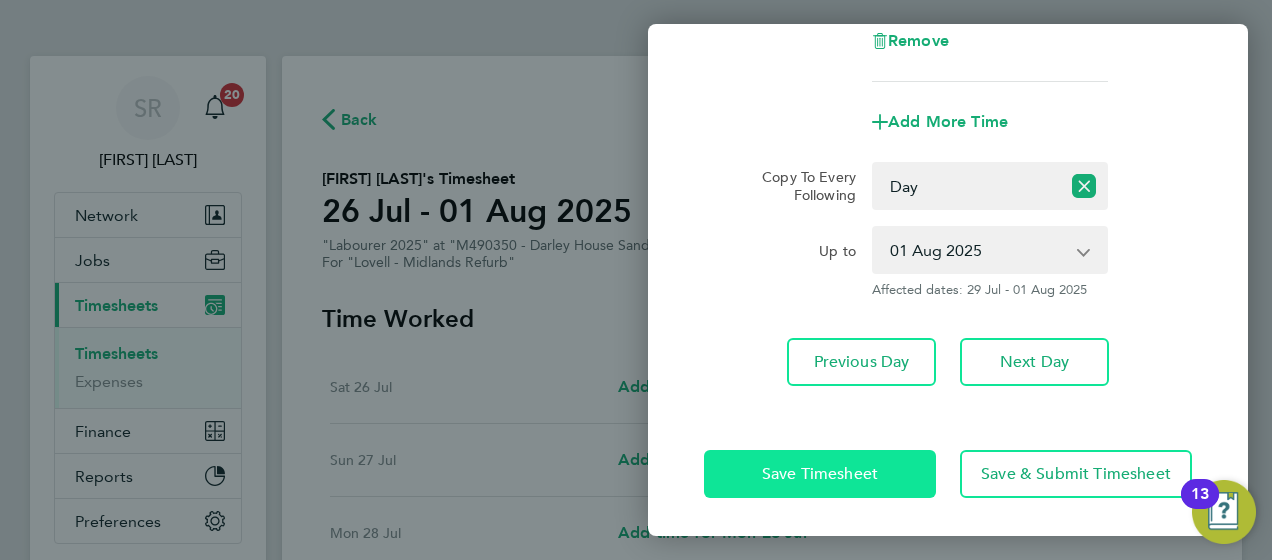 click on "Save Timesheet" 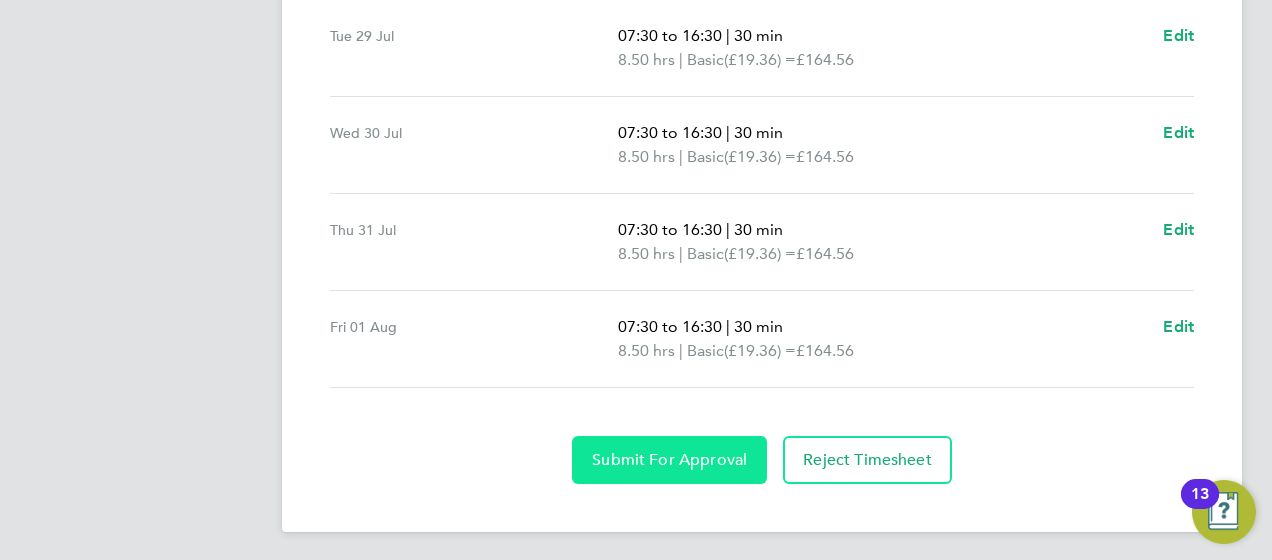 click on "Submit For Approval" 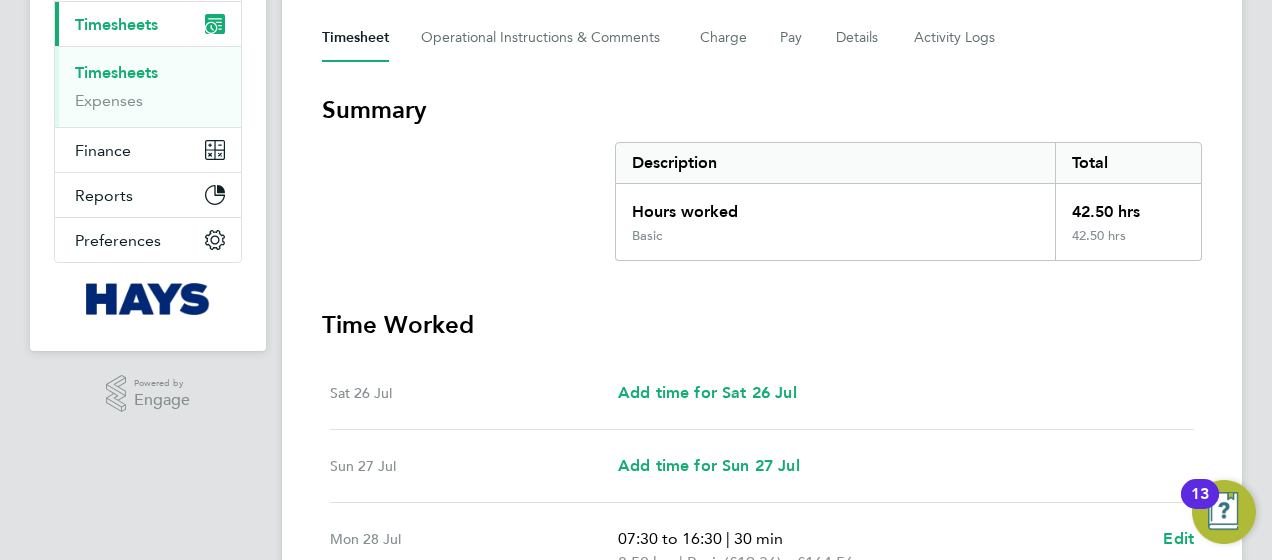 scroll, scrollTop: 0, scrollLeft: 0, axis: both 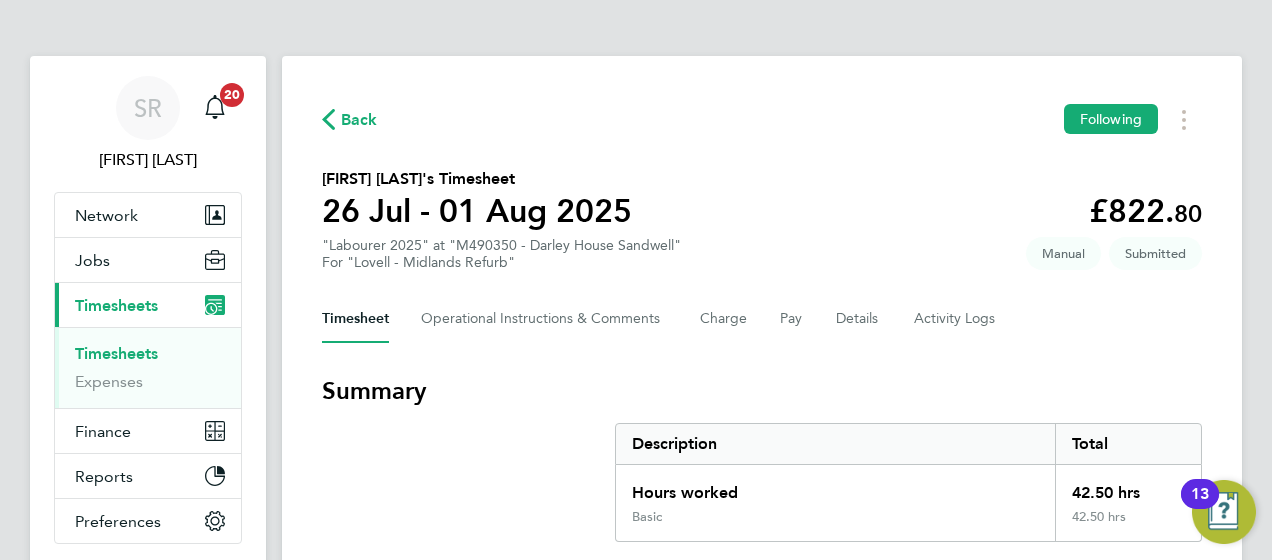 drag, startPoint x: 146, startPoint y: 350, endPoint x: 157, endPoint y: 346, distance: 11.7046995 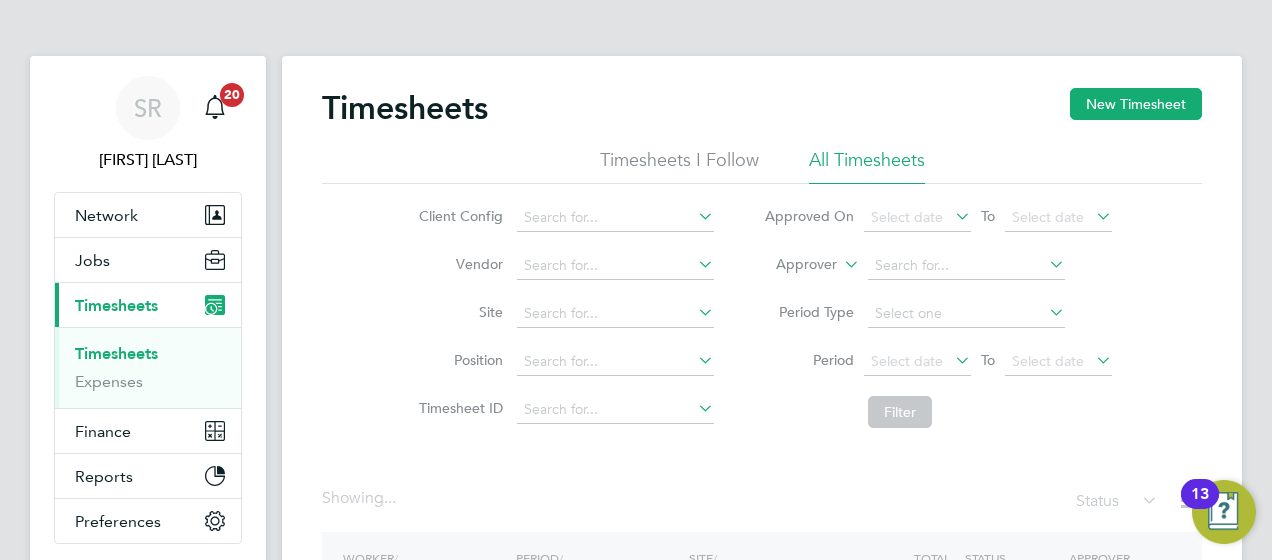 click on "Approver" 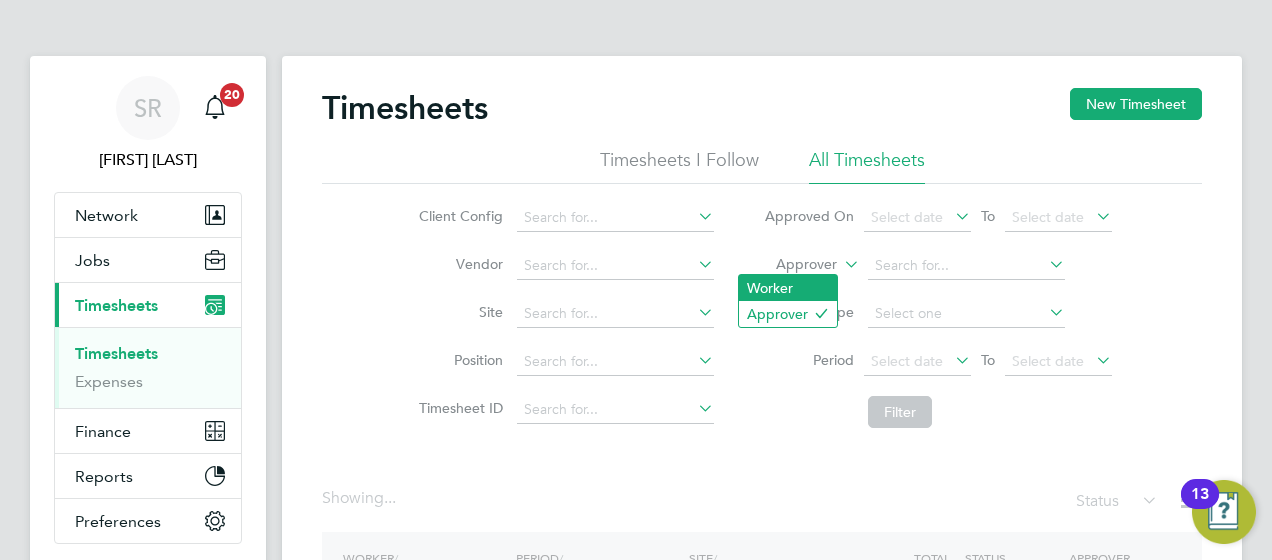 click on "Worker" 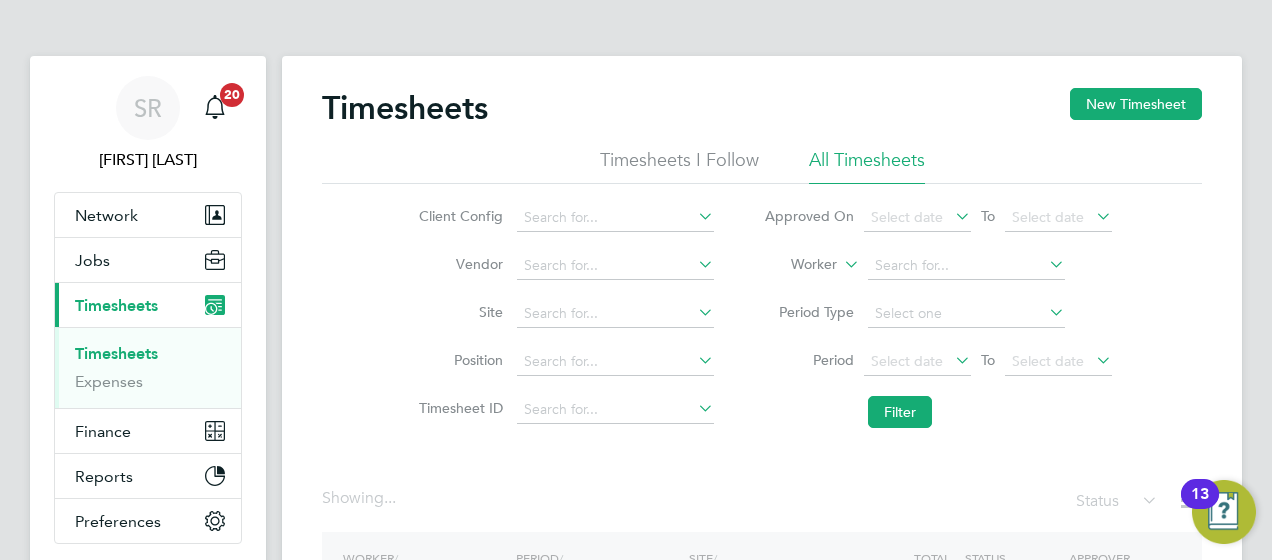 click on "Worker" 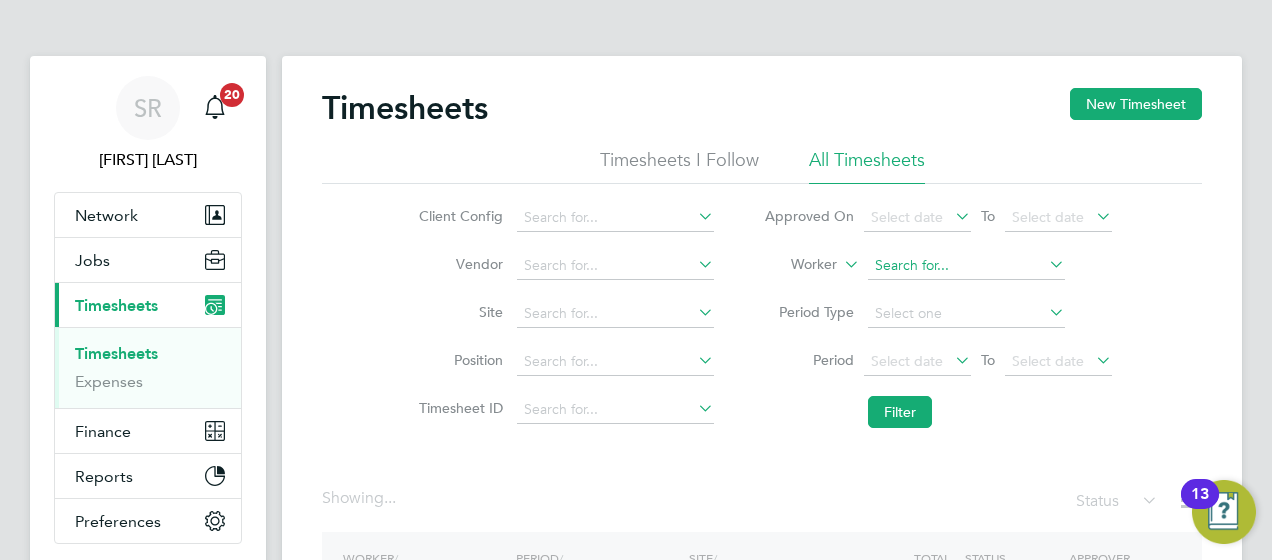 click 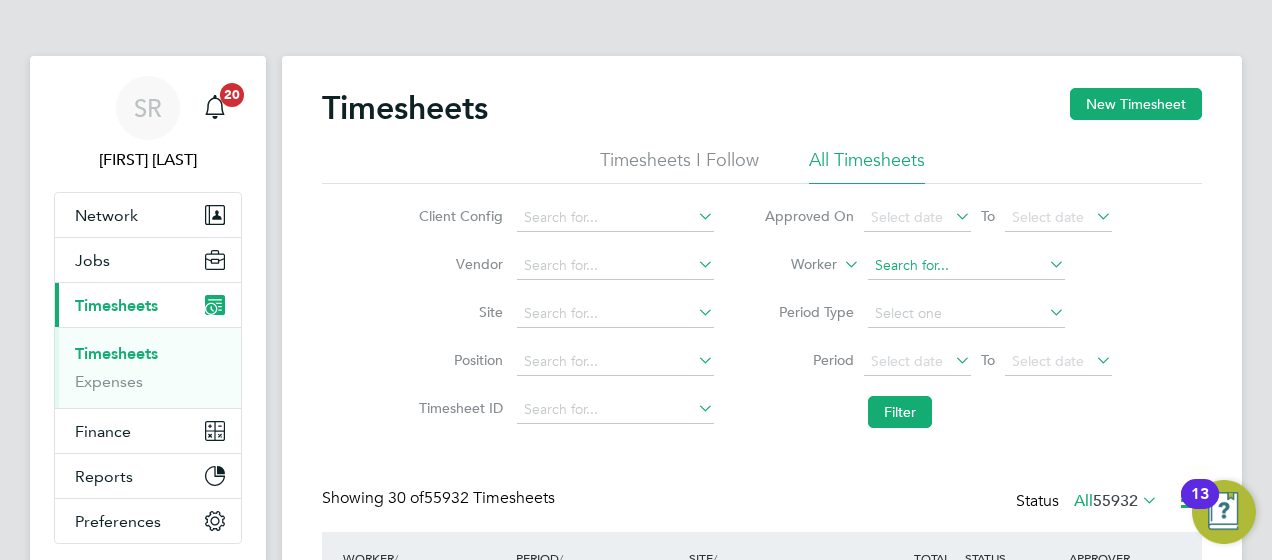 scroll, scrollTop: 10, scrollLeft: 10, axis: both 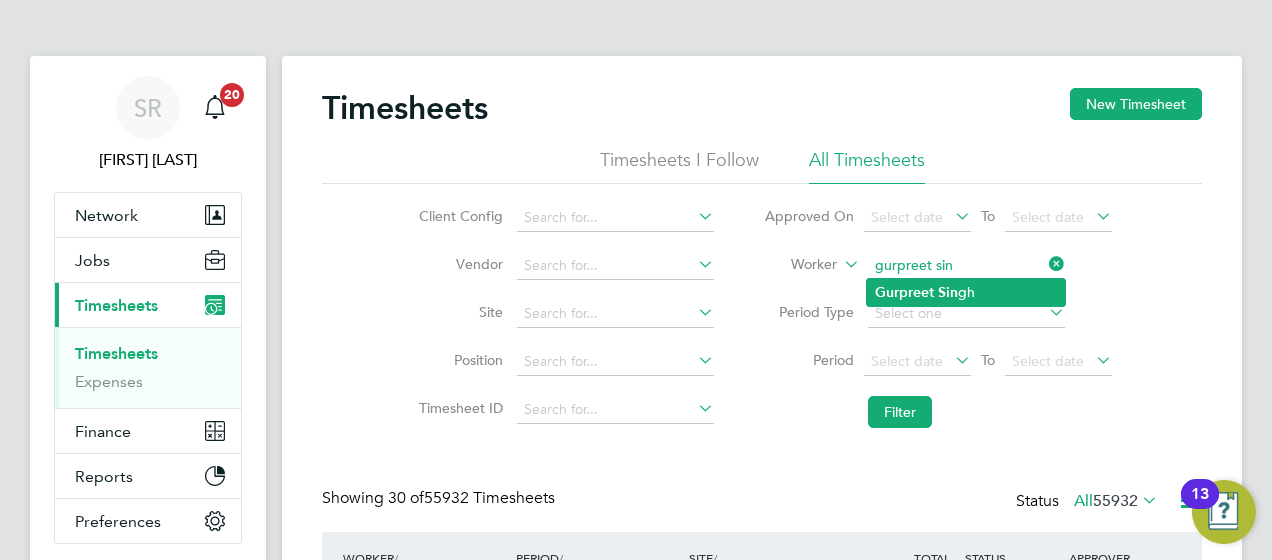 click on "Gurpreet" 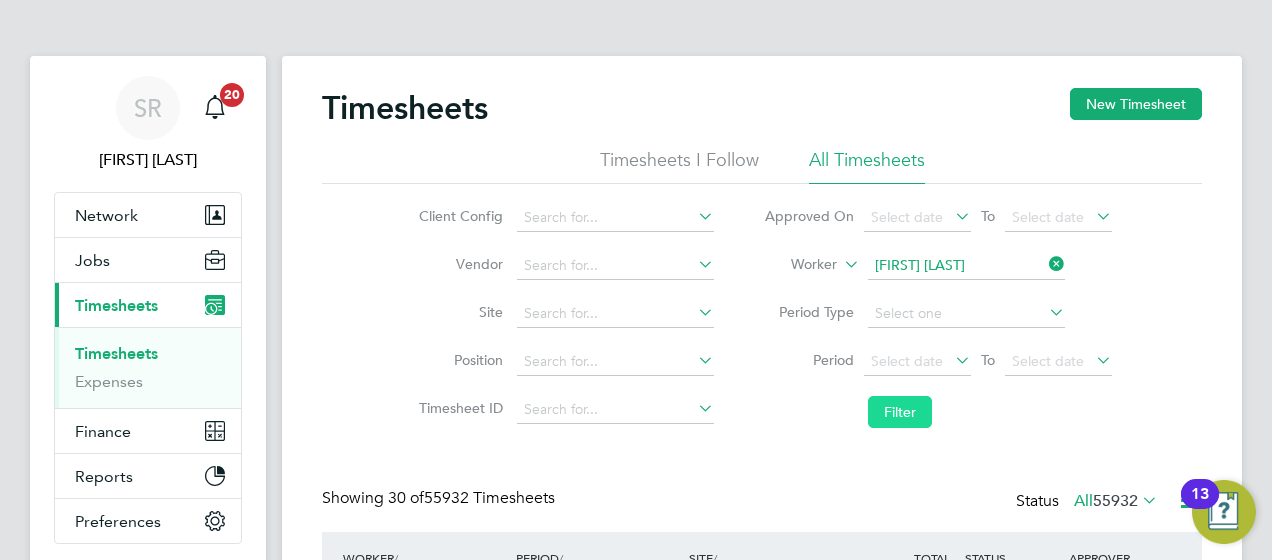 click on "Filter" 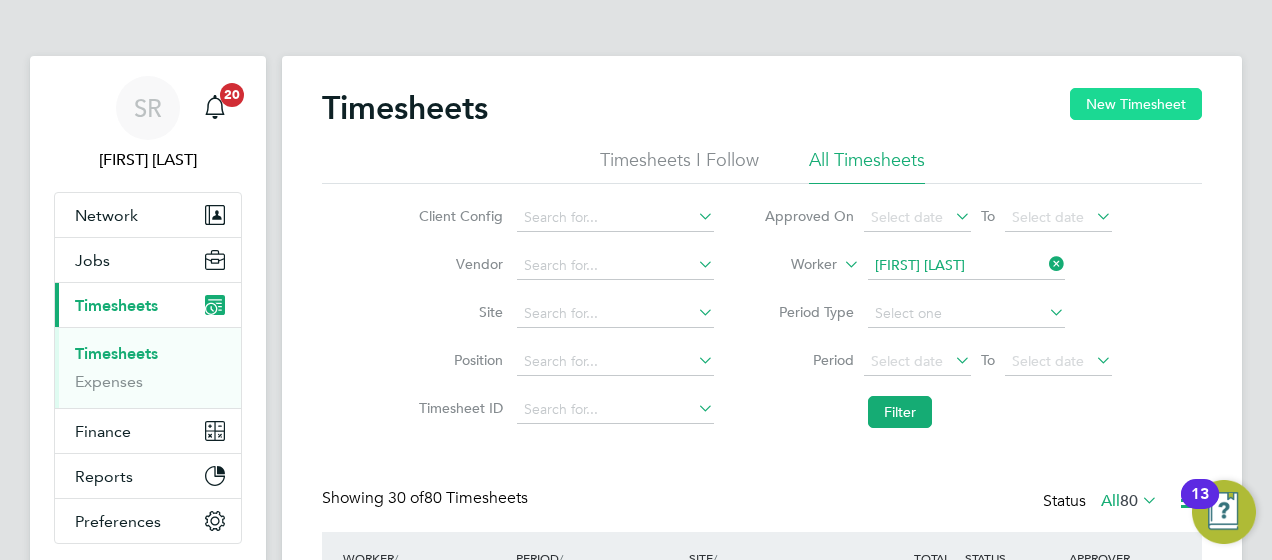 click on "New Timesheet" 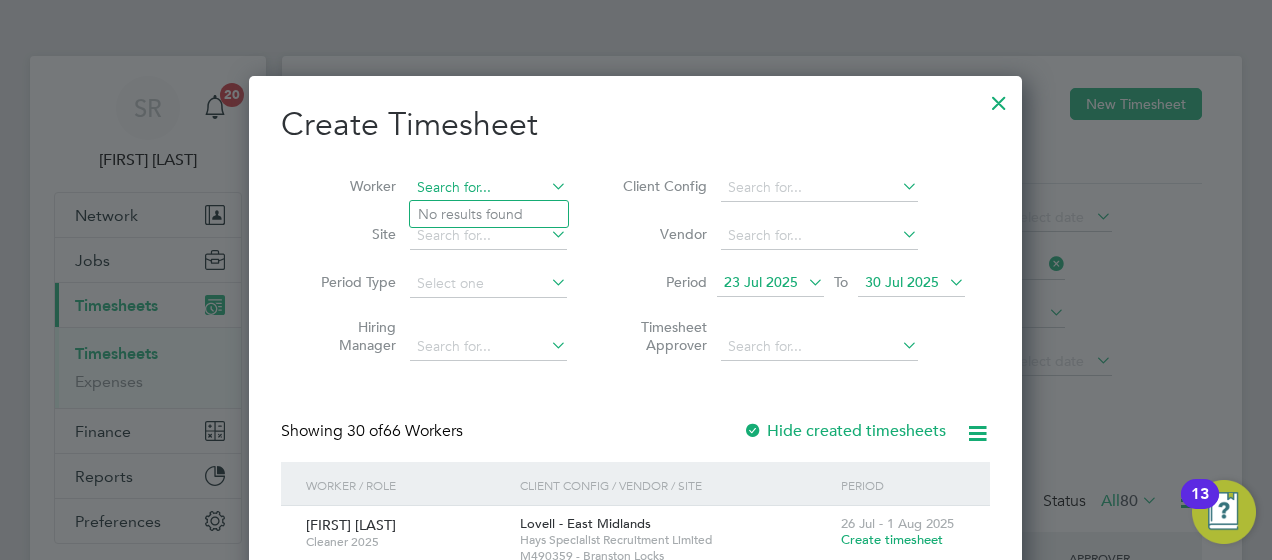 click at bounding box center [488, 188] 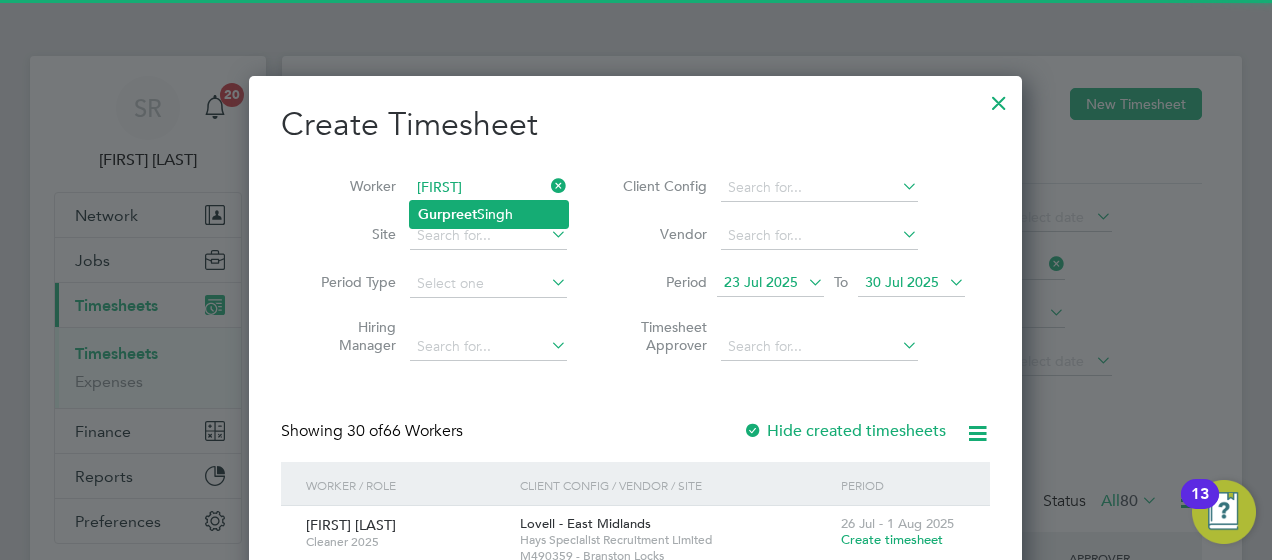 type on "gurpreet" 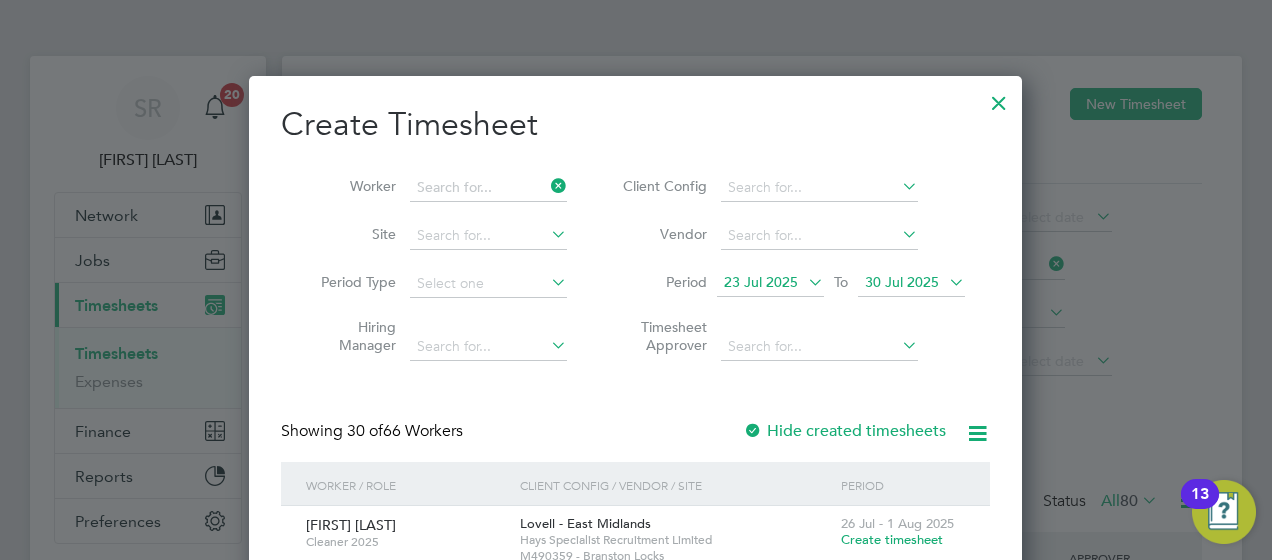 click on "Gurpreet  Singh" 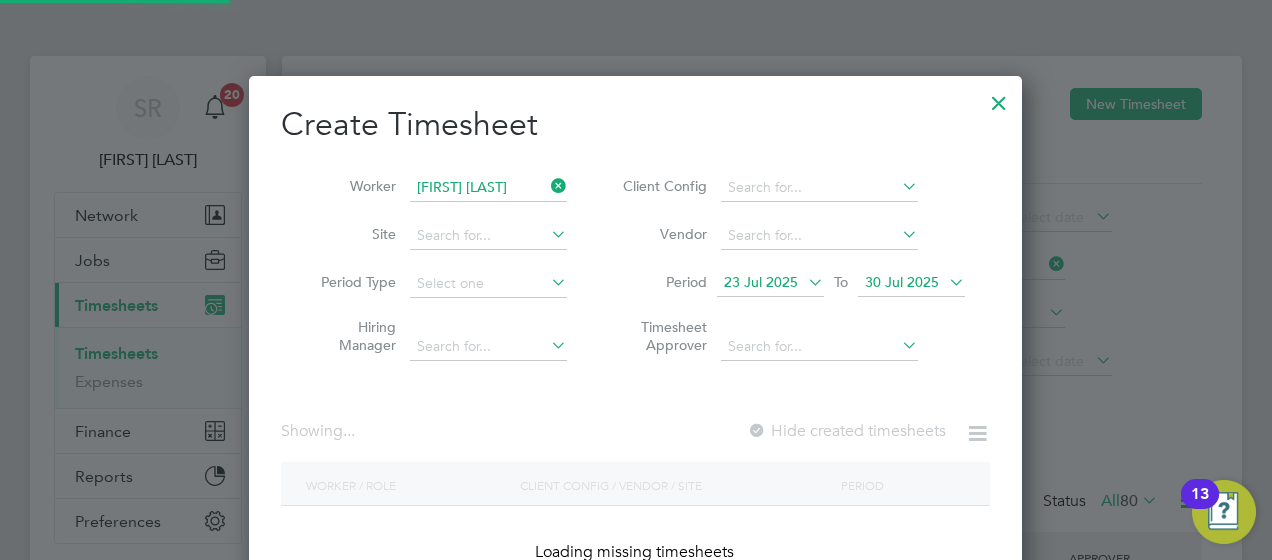 click on "30 Jul 2025" at bounding box center [902, 282] 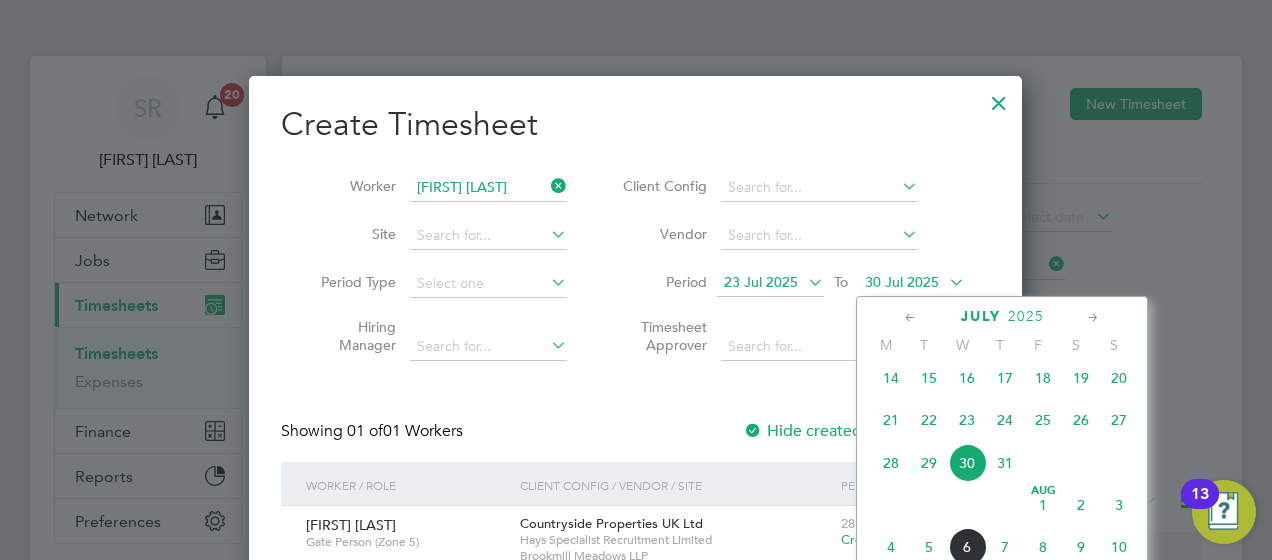 click on "Aug 1" 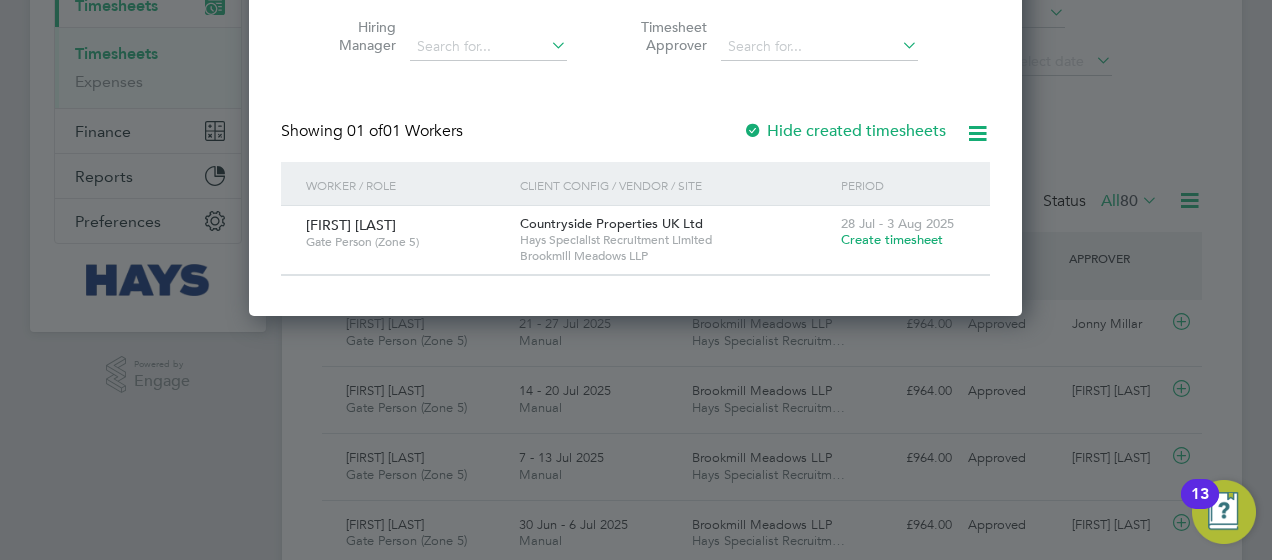 click on "Create timesheet" at bounding box center (892, 239) 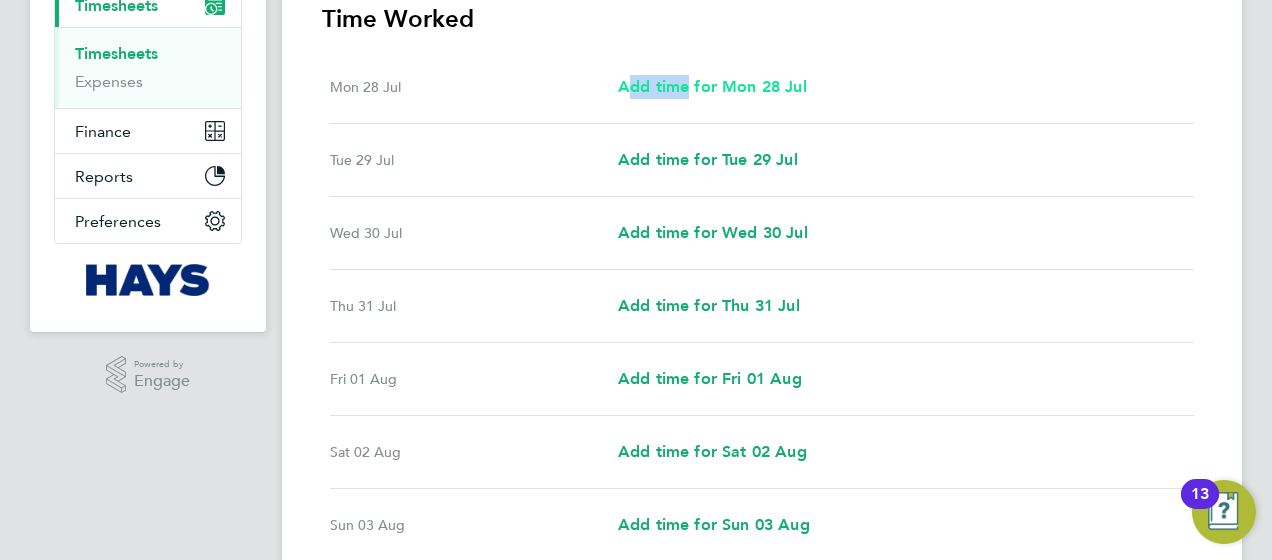 drag, startPoint x: 684, startPoint y: 72, endPoint x: 682, endPoint y: 85, distance: 13.152946 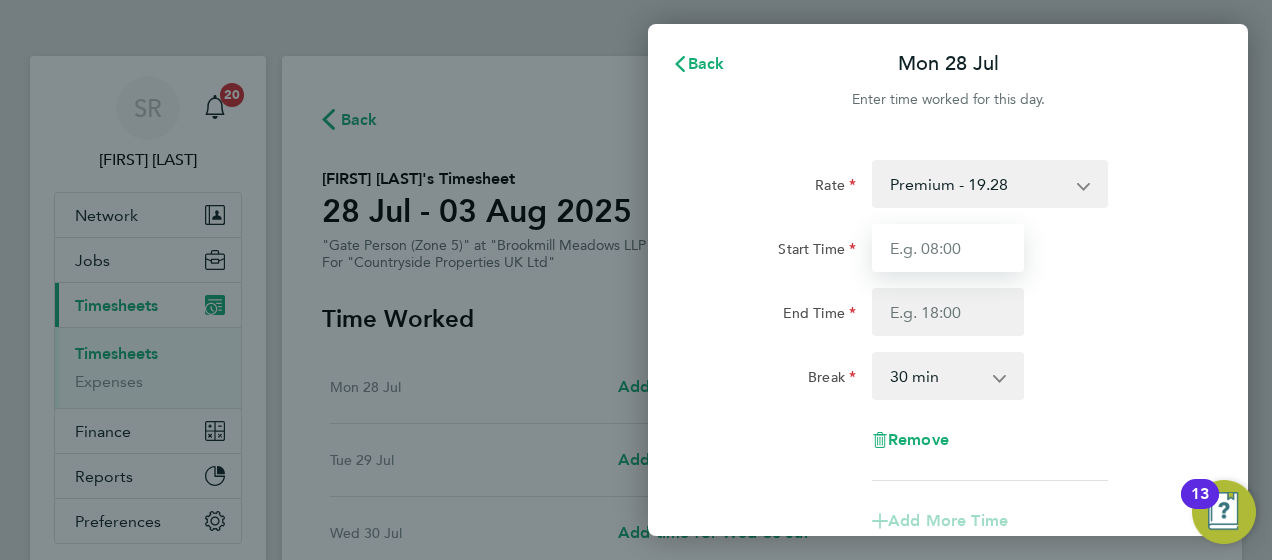 drag, startPoint x: 997, startPoint y: 259, endPoint x: 984, endPoint y: 259, distance: 13 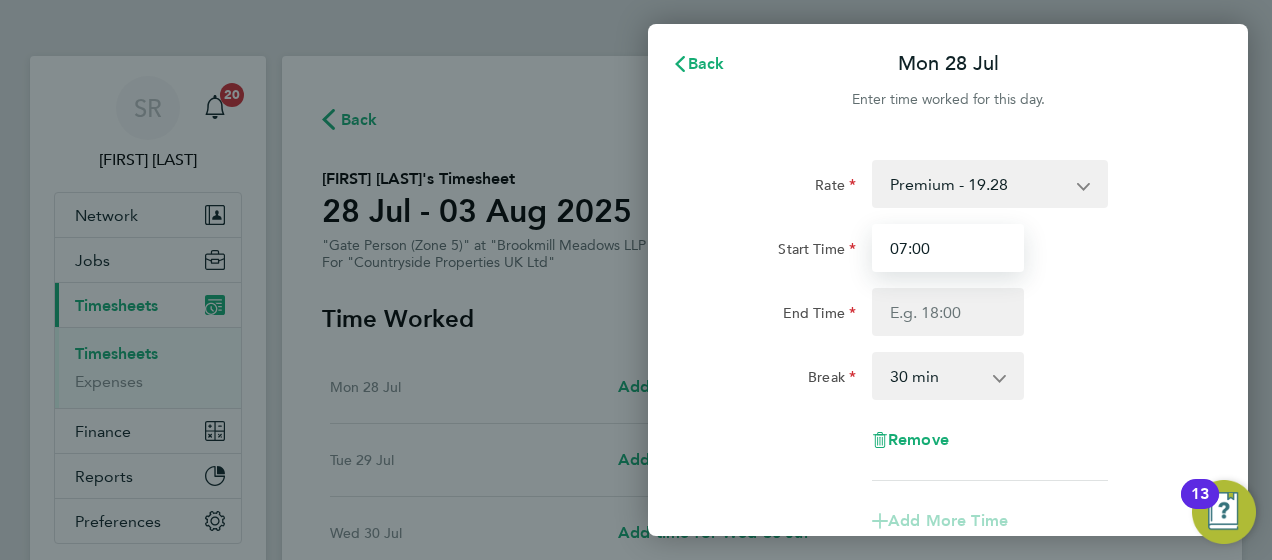 type on "07:00" 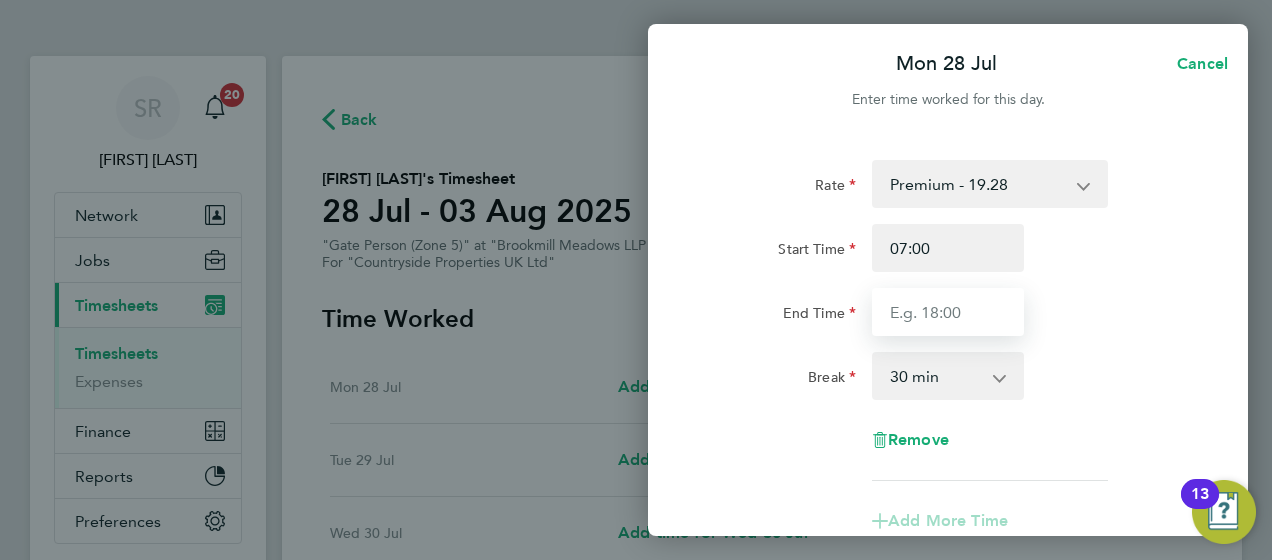 click on "End Time" at bounding box center (948, 312) 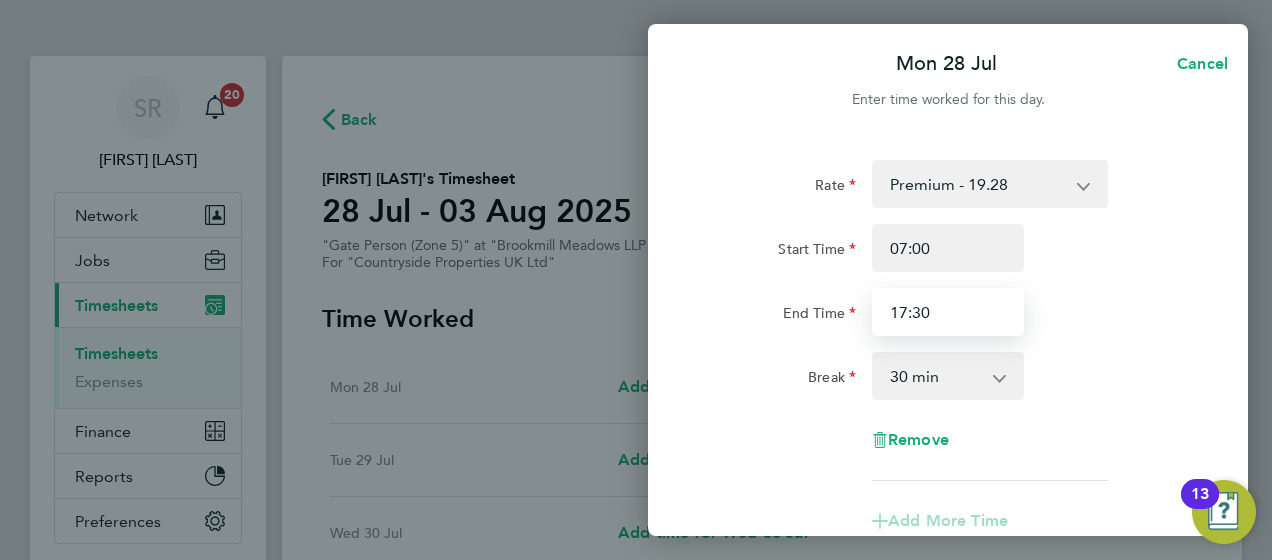 type on "17:30" 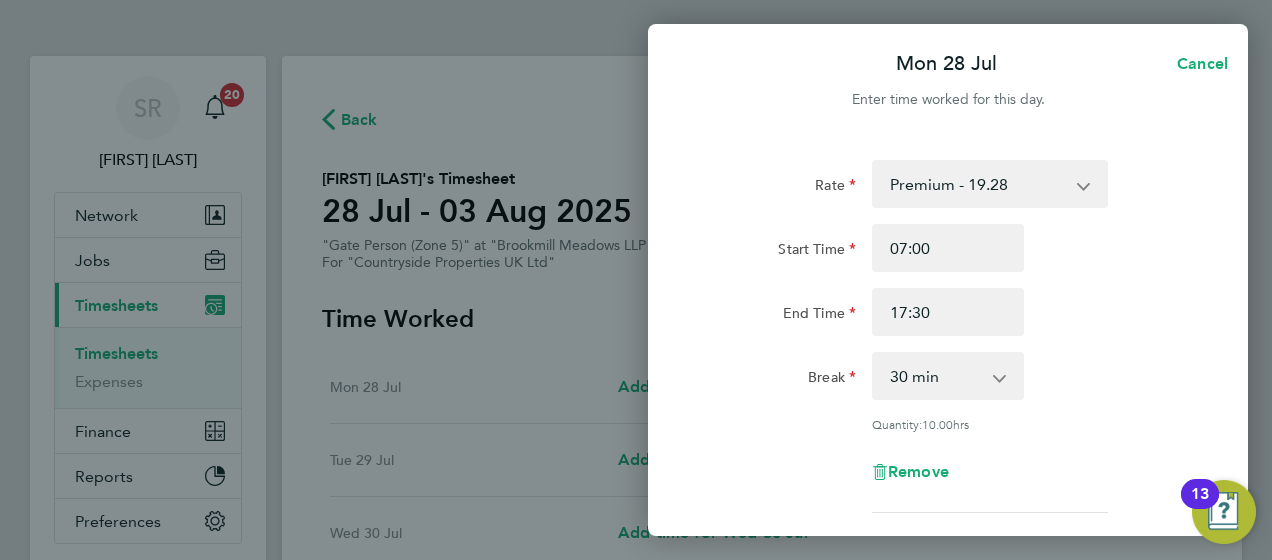 drag, startPoint x: 1127, startPoint y: 316, endPoint x: 1089, endPoint y: 298, distance: 42.047592 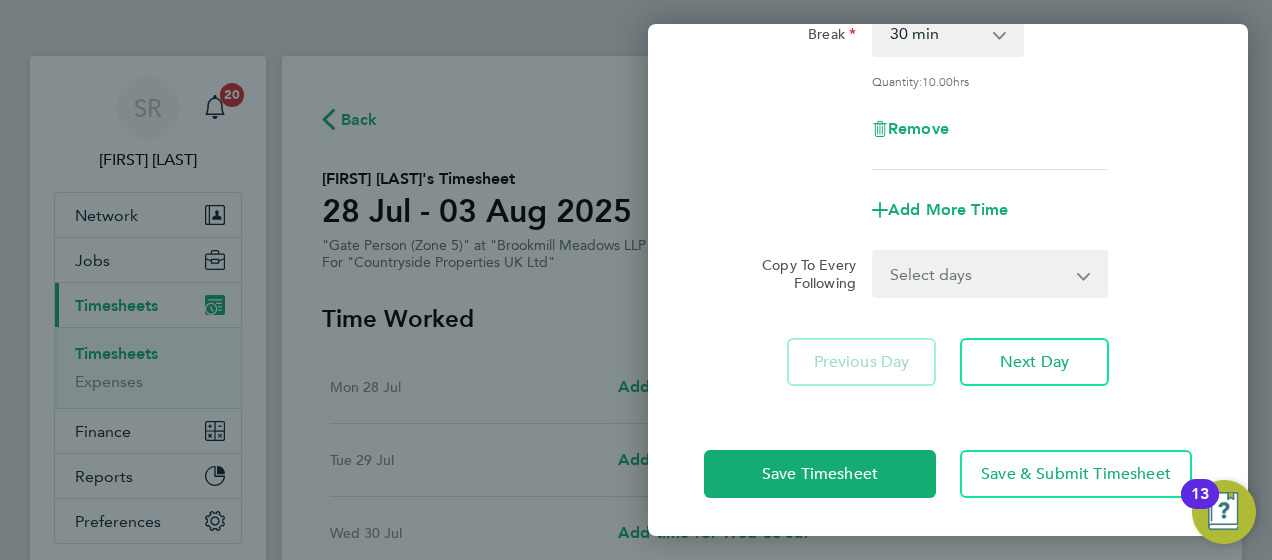 click on "Select days   Day   Weekday (Mon-Fri)   Weekend (Sat-Sun)   Tuesday   Wednesday   Thursday   Friday   Saturday   Sunday" at bounding box center (979, 274) 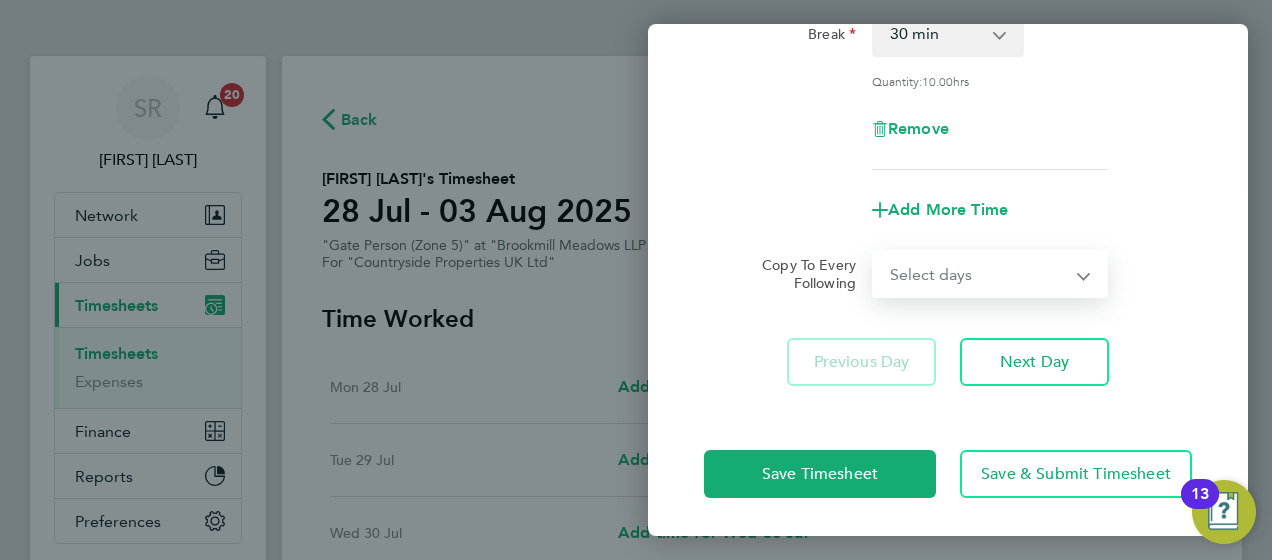 select on "WEEKDAY" 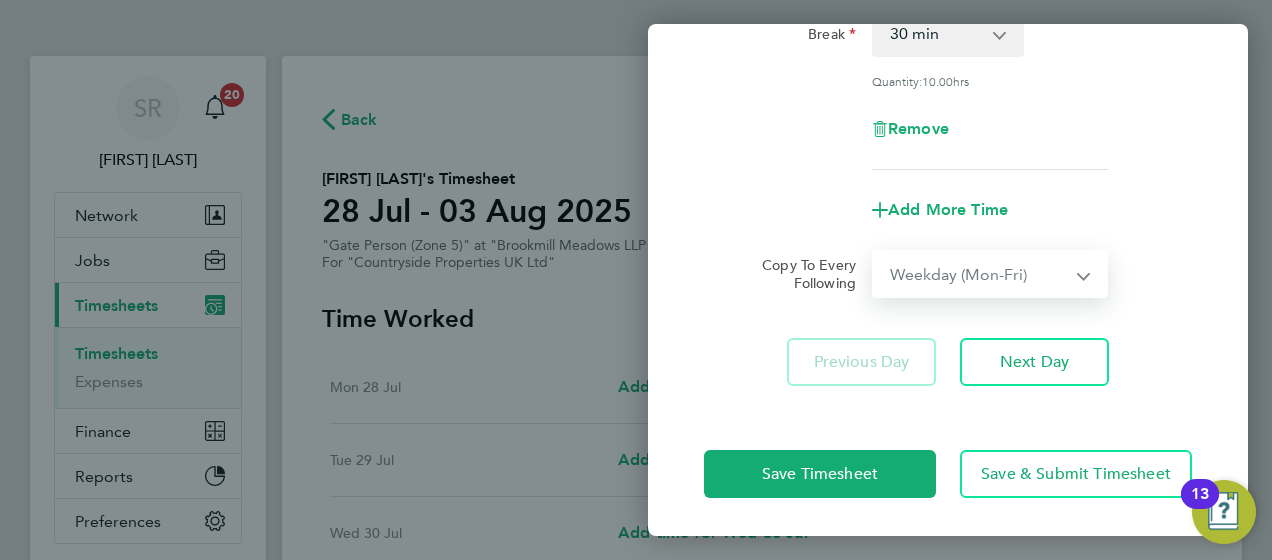 click on "Select days   Day   Weekday (Mon-Fri)   Weekend (Sat-Sun)   Tuesday   Wednesday   Thursday   Friday   Saturday   Sunday" at bounding box center (979, 274) 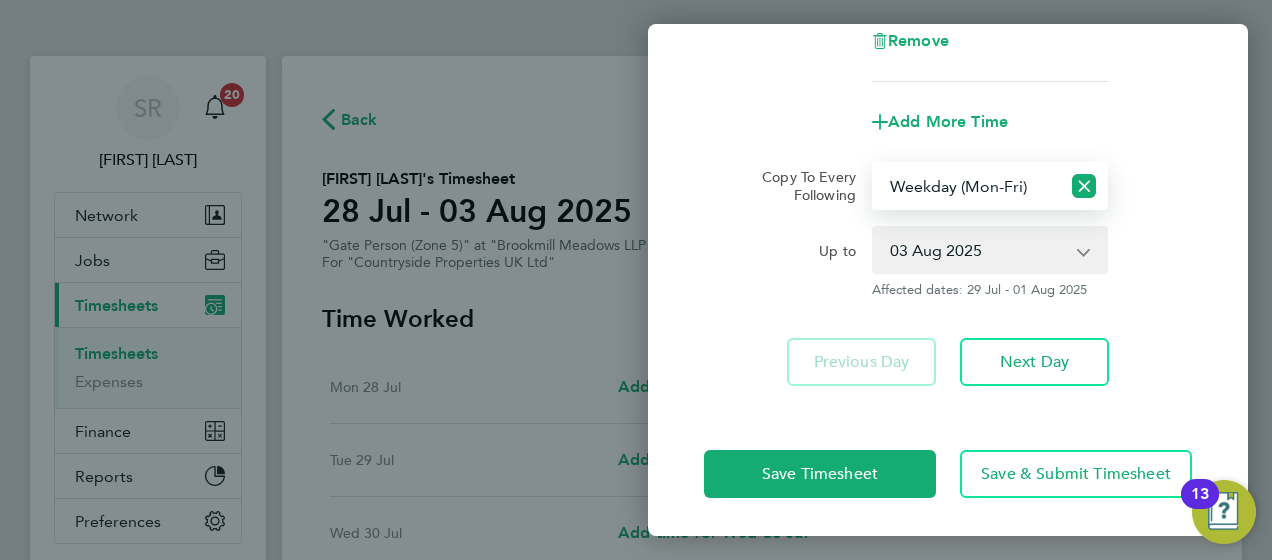 click on "29 Jul 2025   30 Jul 2025   31 Jul 2025   01 Aug 2025   02 Aug 2025   03 Aug 2025" at bounding box center [978, 250] 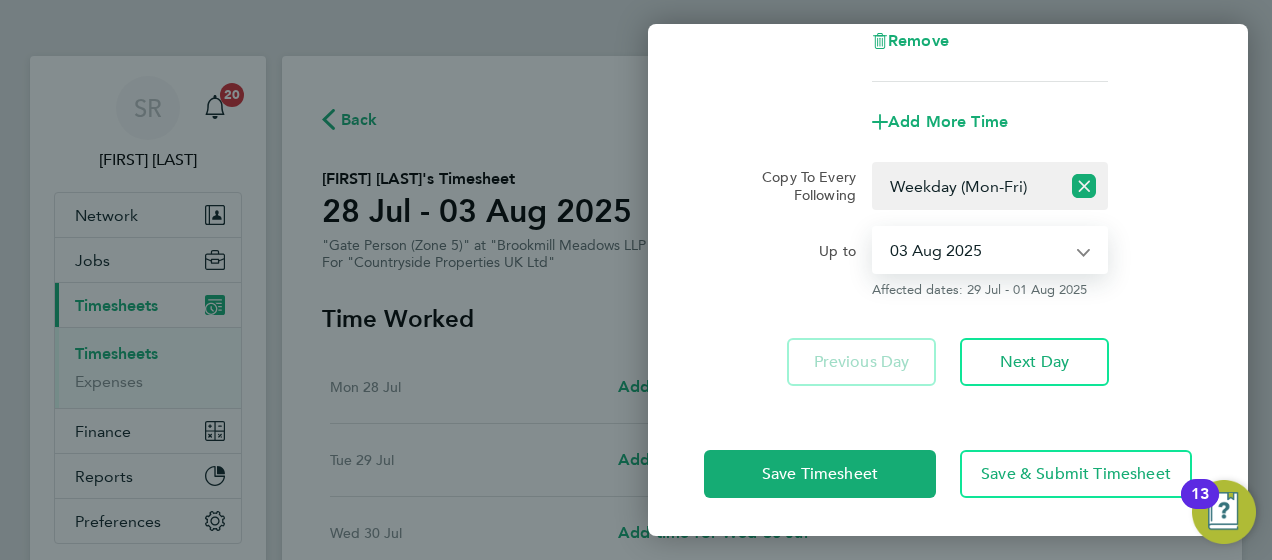 select on "2025-08-01" 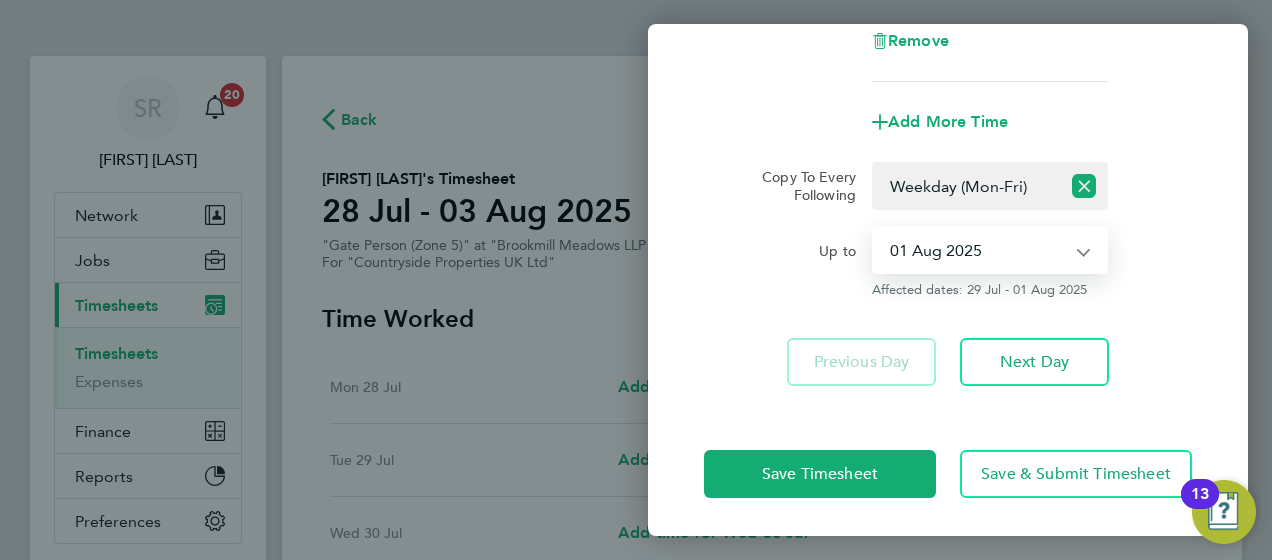 click on "29 Jul 2025   30 Jul 2025   31 Jul 2025   01 Aug 2025   02 Aug 2025   03 Aug 2025" at bounding box center (978, 250) 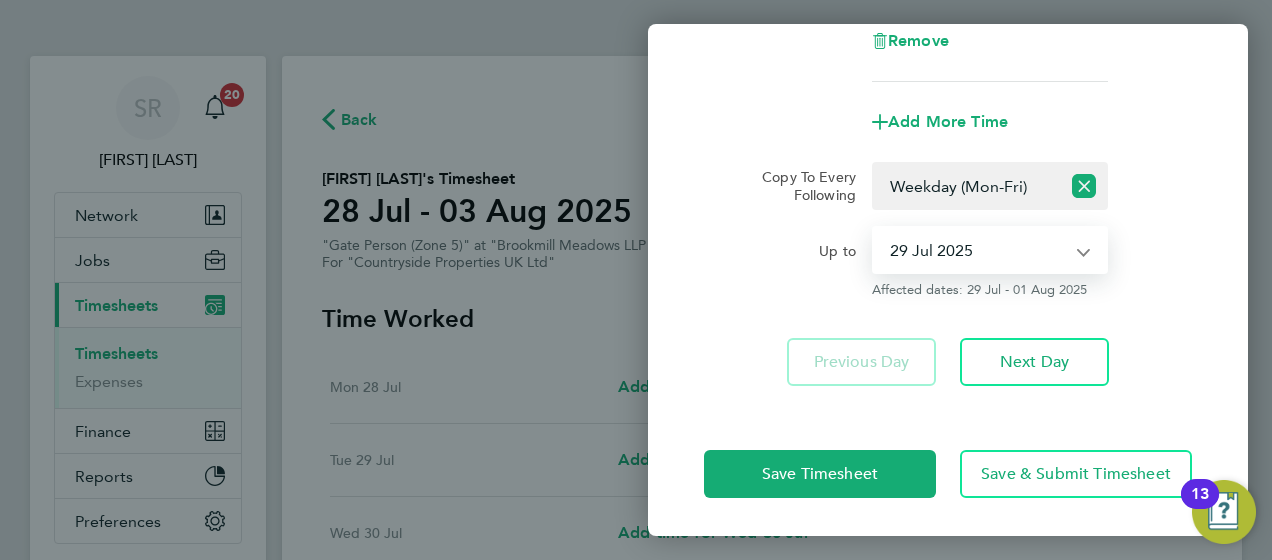 click on "Rate  Premium - 19.28
Start Time 07:00 End Time 17:30 Break  0 min   15 min   30 min   45 min   60 min   75 min   90 min
Quantity:  10.00  hrs
Remove
Add More Time  Copy To Every Following  Select days   Day   Weekday (Mon-Fri)   Weekend (Sat-Sun)   Tuesday   Wednesday   Thursday   Friday   Saturday   Sunday
Up to  29 Jul 2025   30 Jul 2025   31 Jul 2025   01 Aug 2025   02 Aug 2025   03 Aug 2025
Affected dates: 29 Jul - 01 Aug 2025   Previous Day   Next Day" 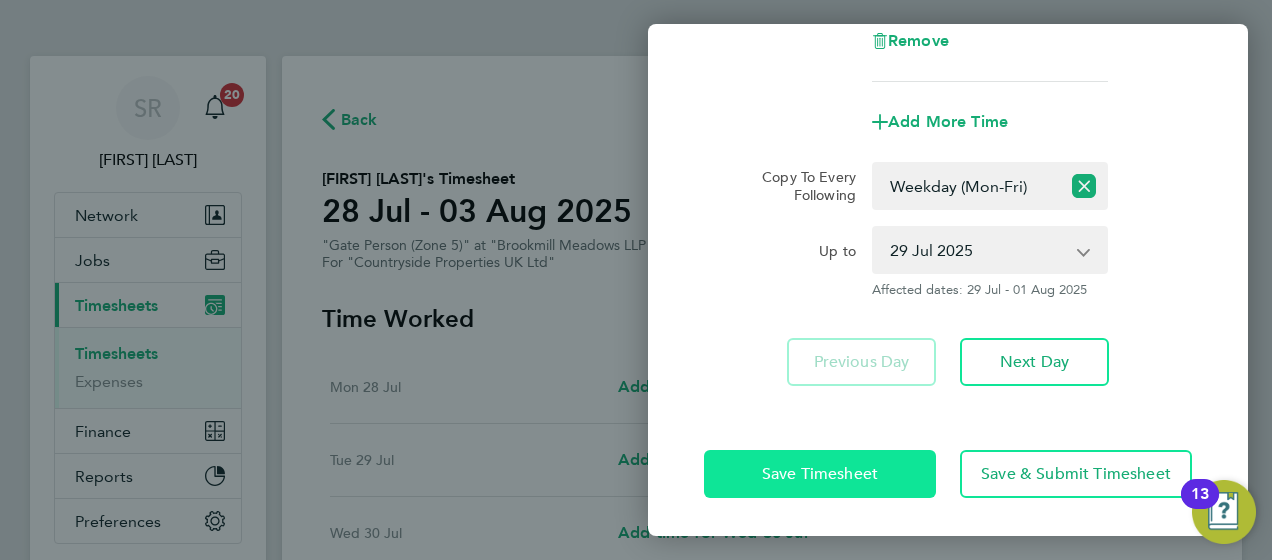 click on "Save Timesheet" 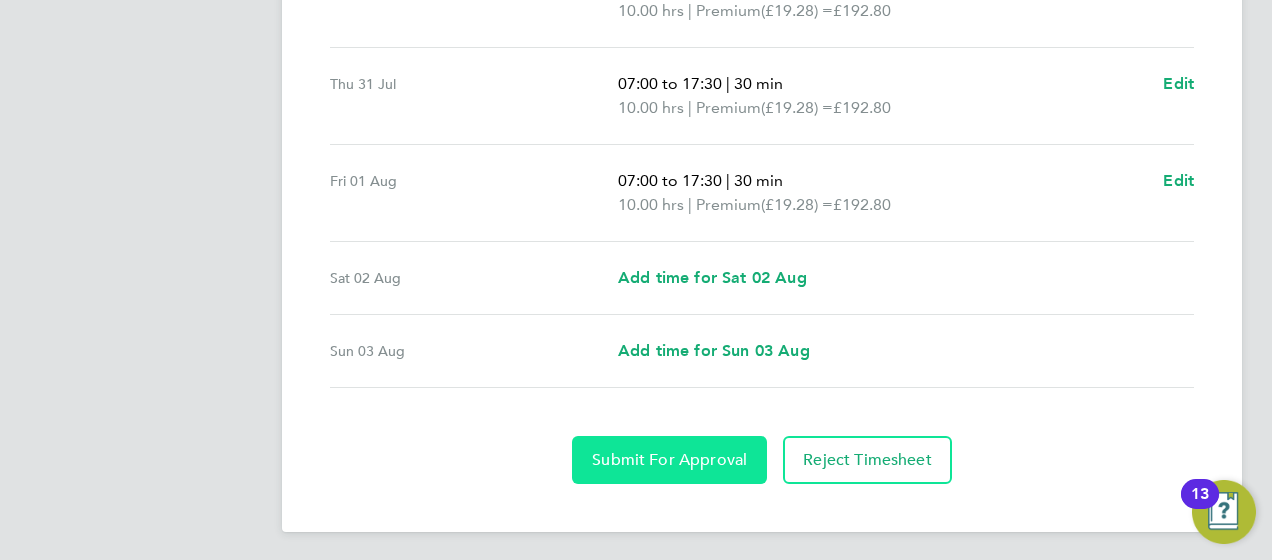 click on "Submit For Approval" 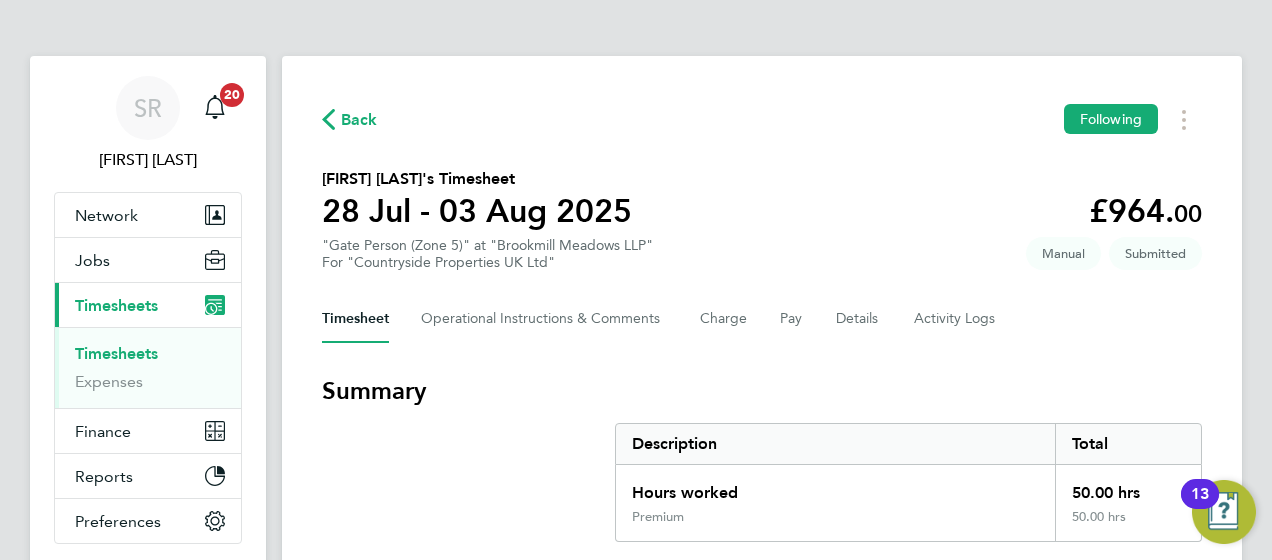 click on "Timesheets" at bounding box center [150, 358] 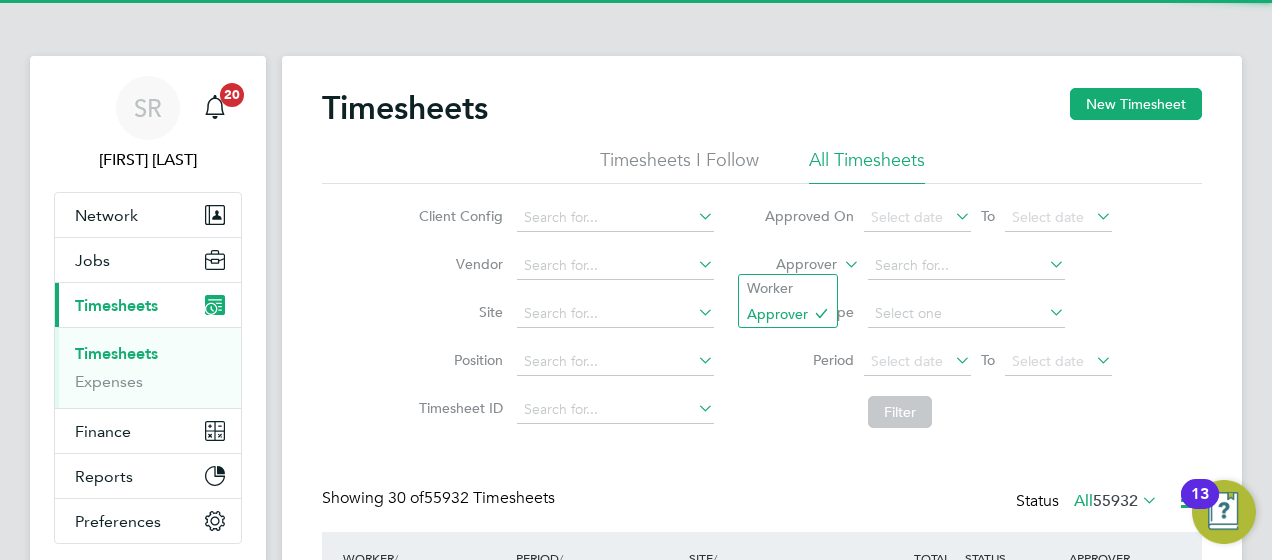 click on "Approver" 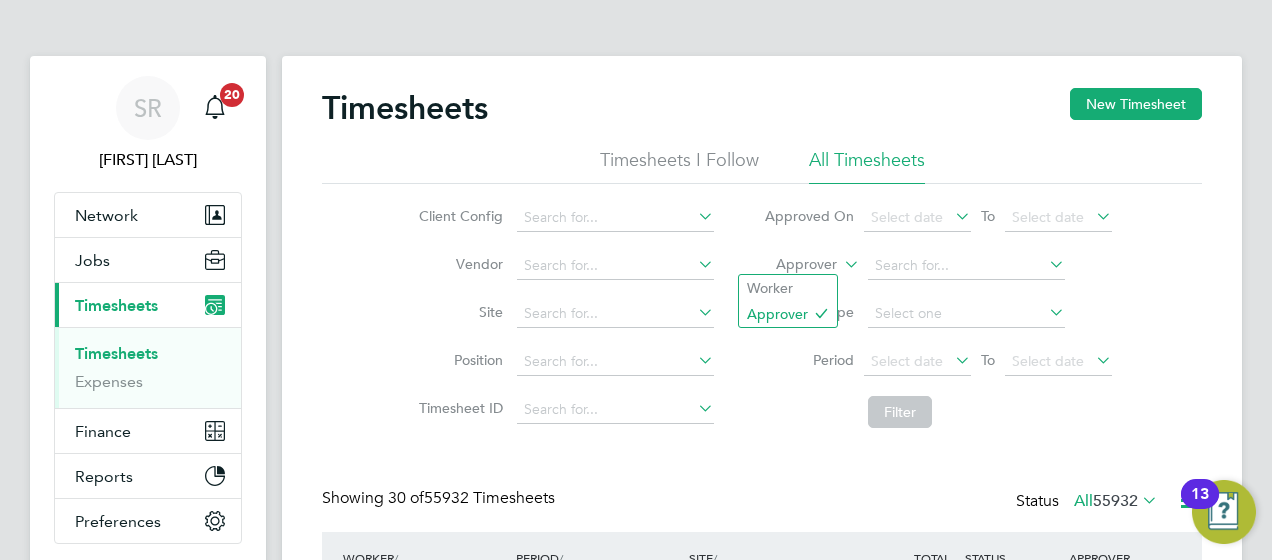 drag, startPoint x: 779, startPoint y: 294, endPoint x: 860, endPoint y: 282, distance: 81.88406 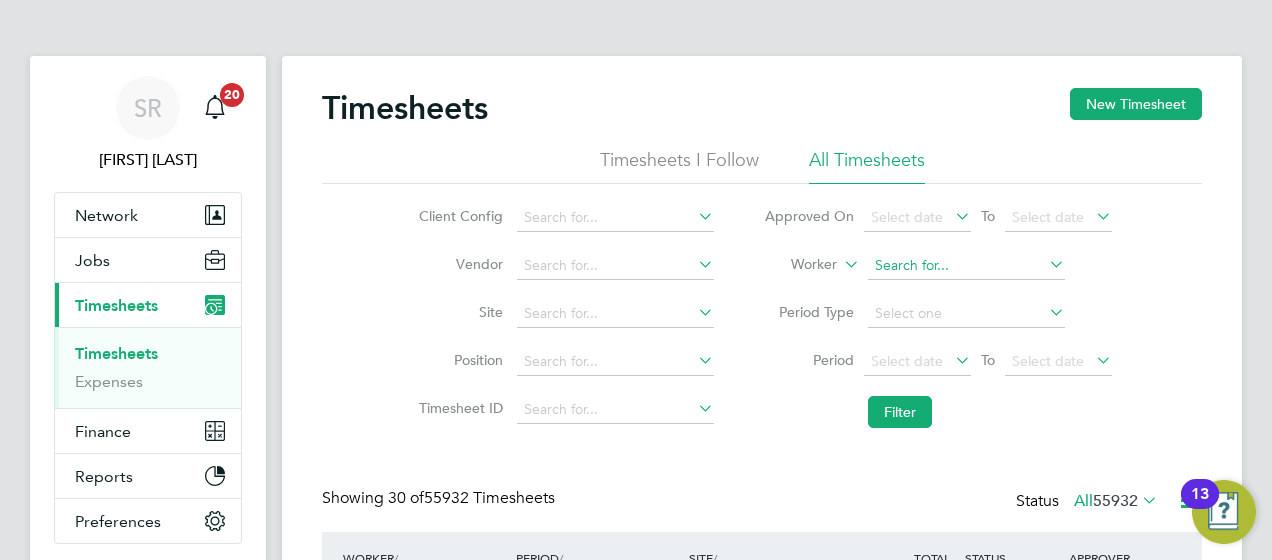 click 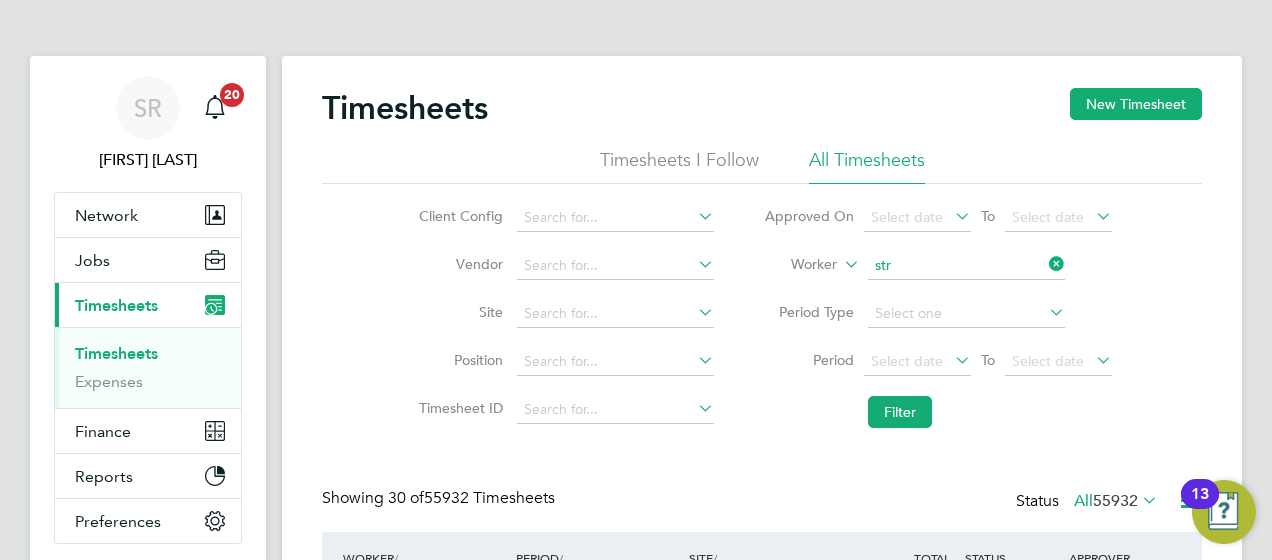 click on "Str" 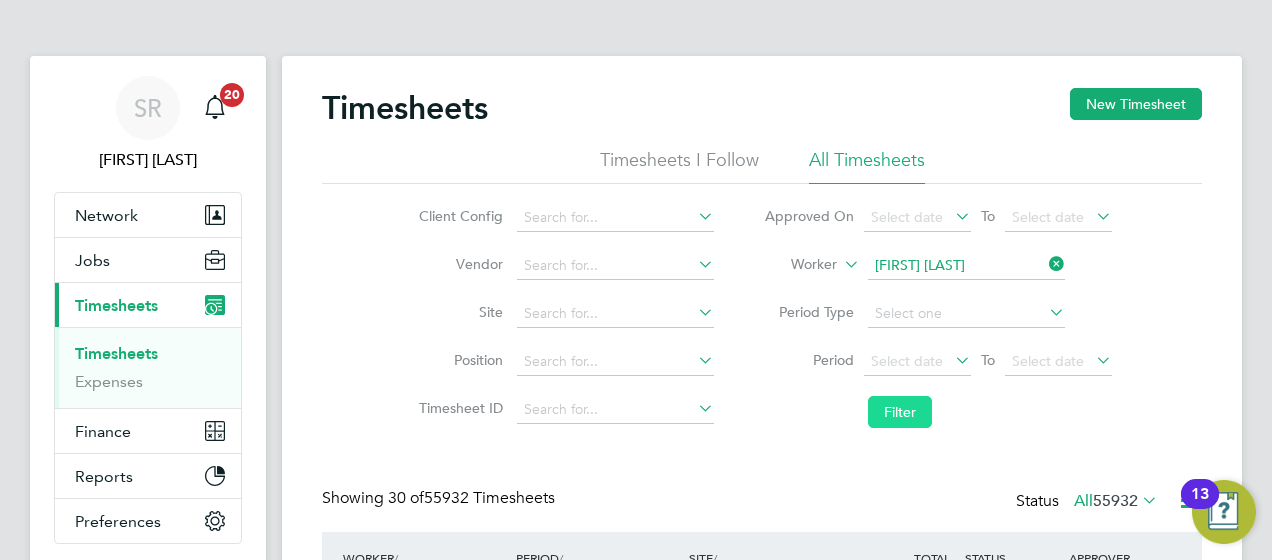 click on "Filter" 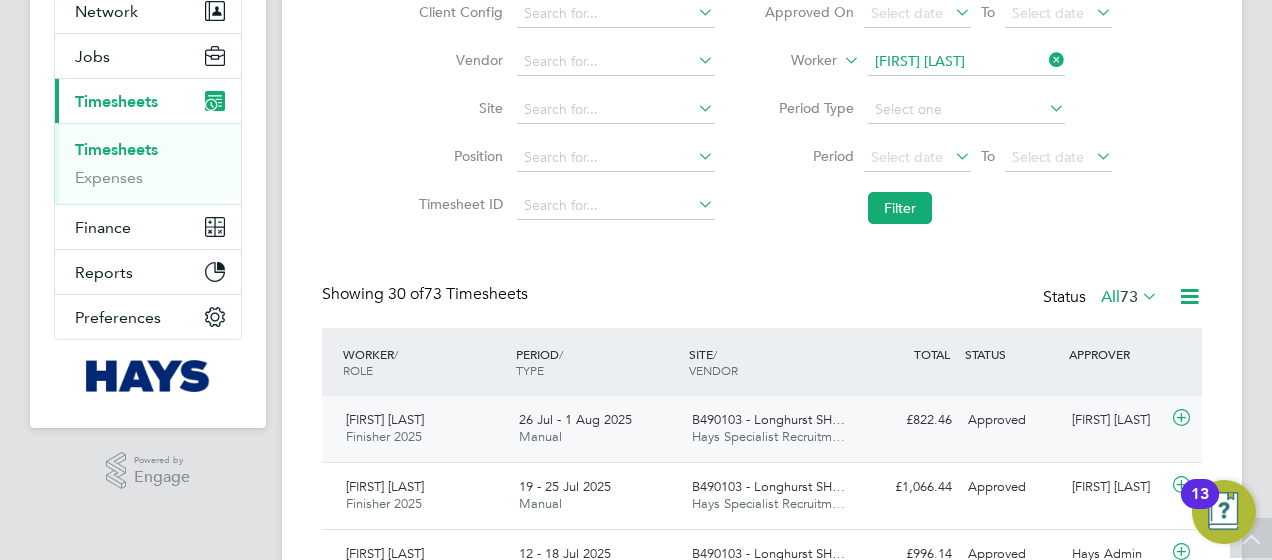 click 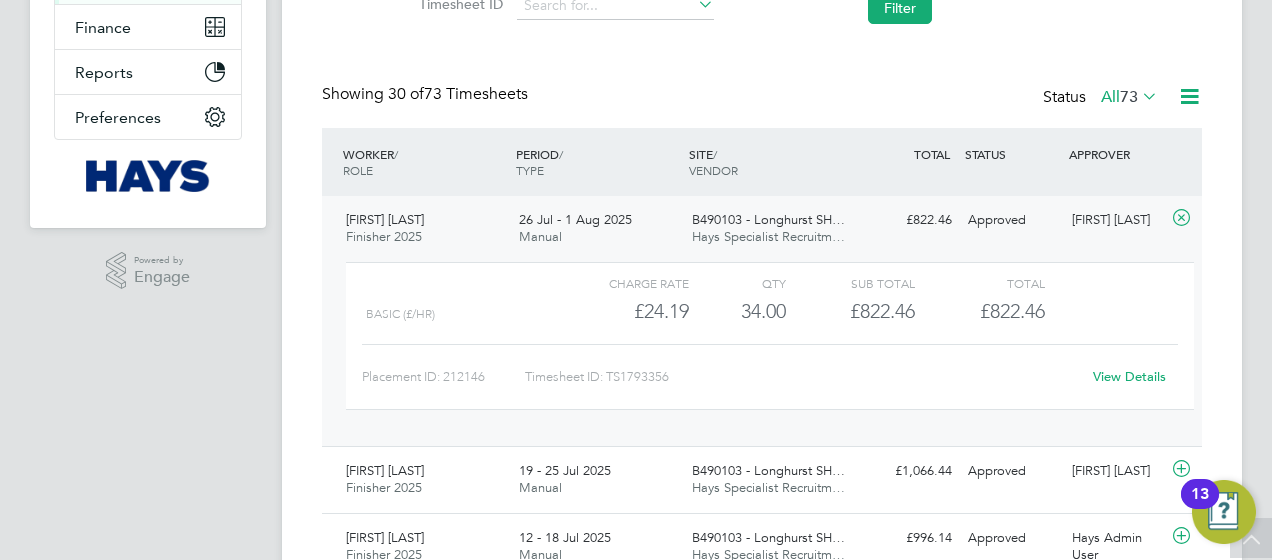 click on "View Details" 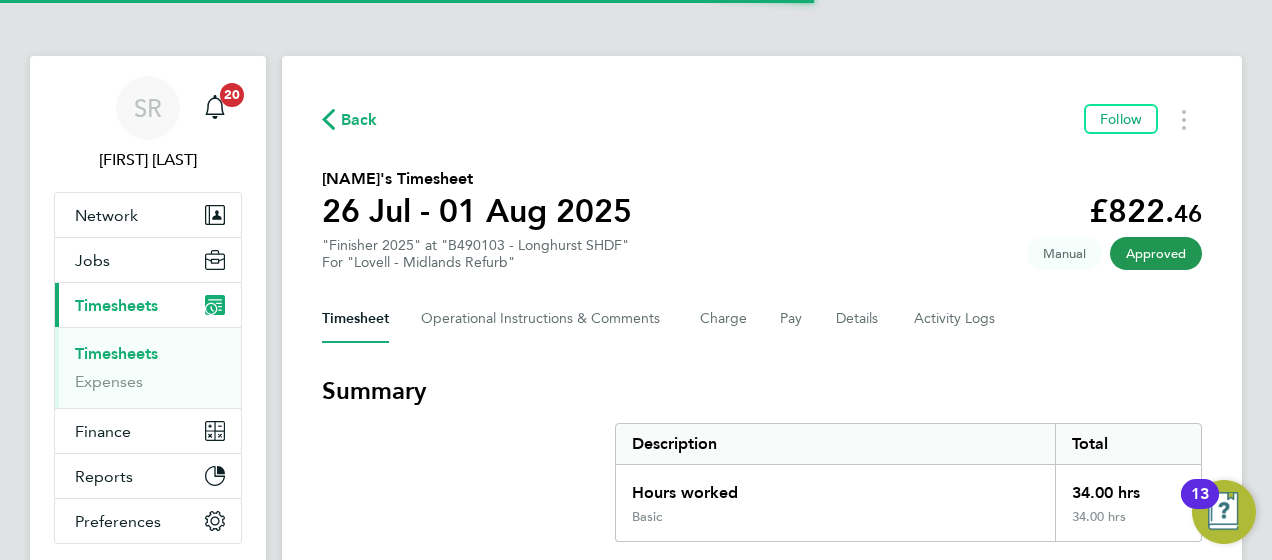 scroll, scrollTop: 0, scrollLeft: 0, axis: both 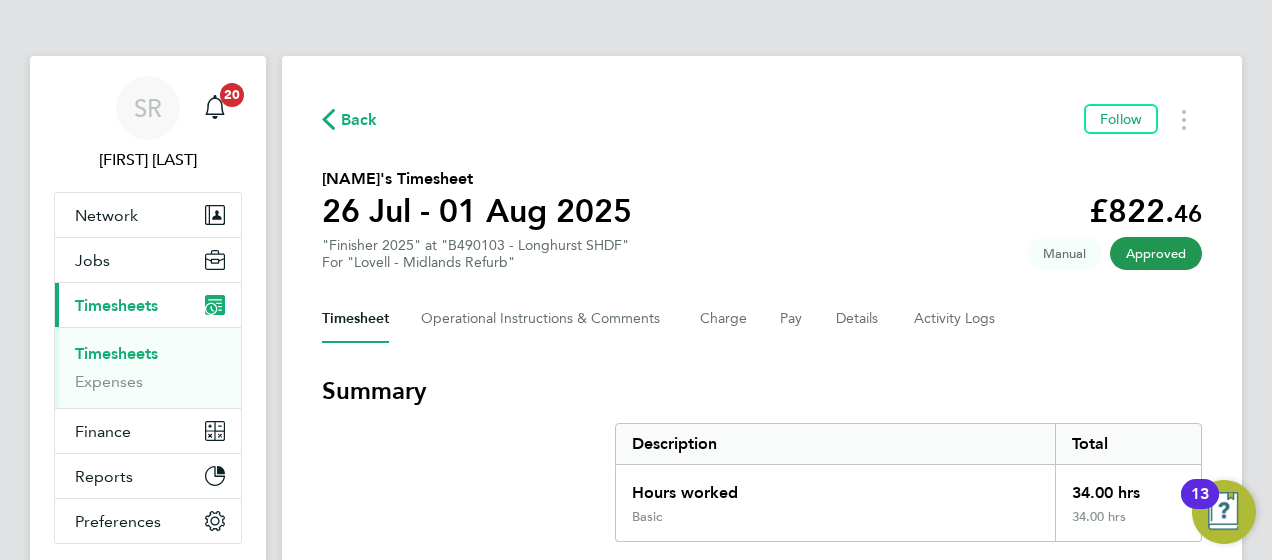 click on "Timesheets" at bounding box center (116, 353) 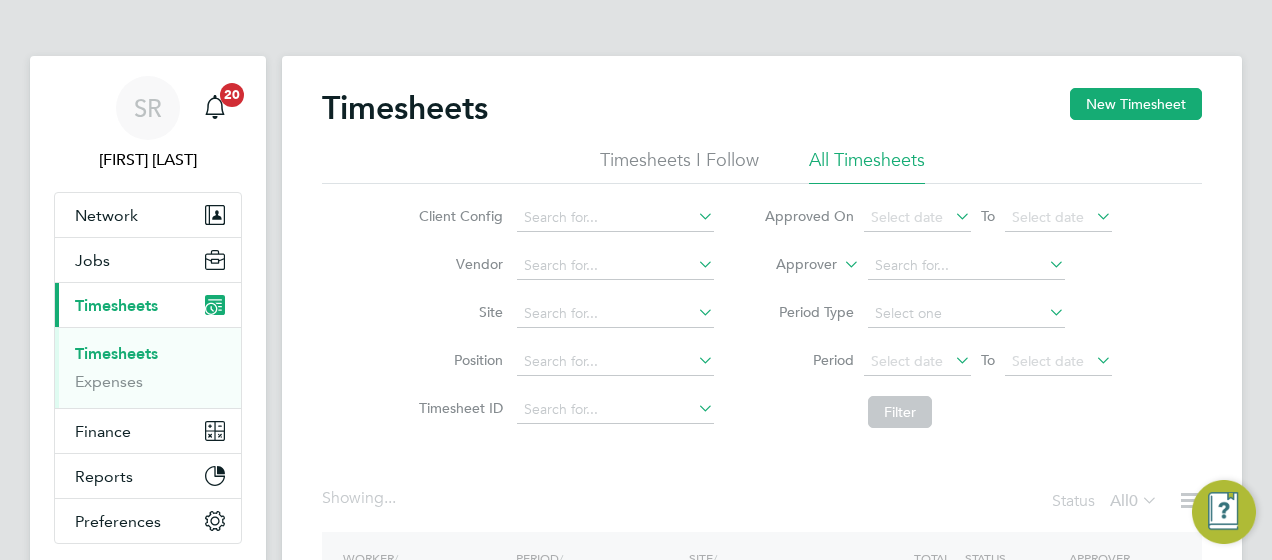 click on "Approver" 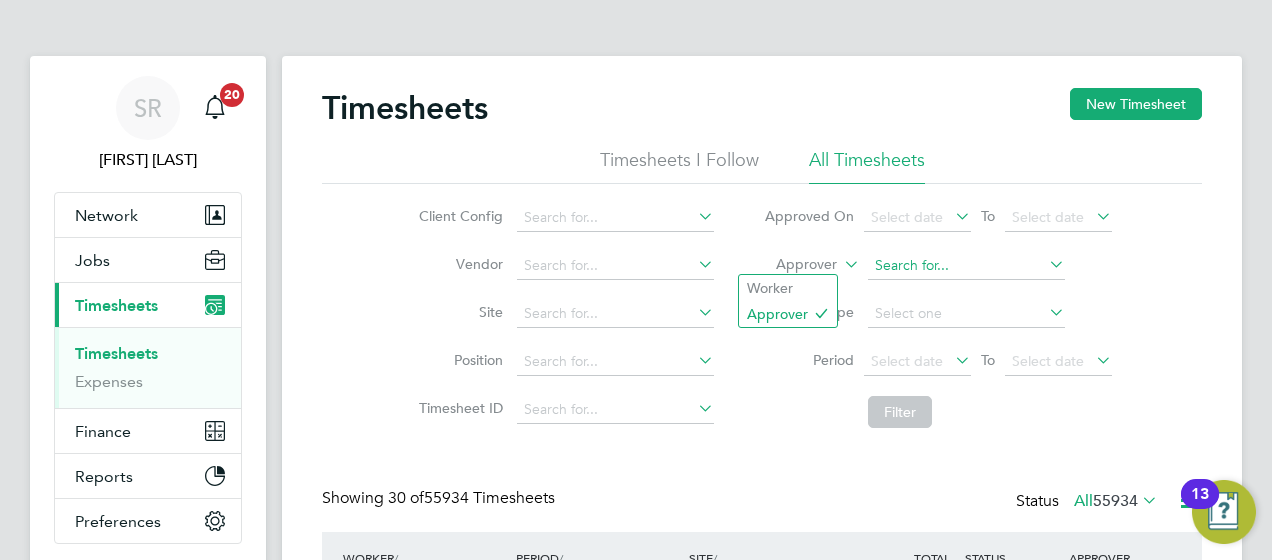 scroll, scrollTop: 10, scrollLeft: 10, axis: both 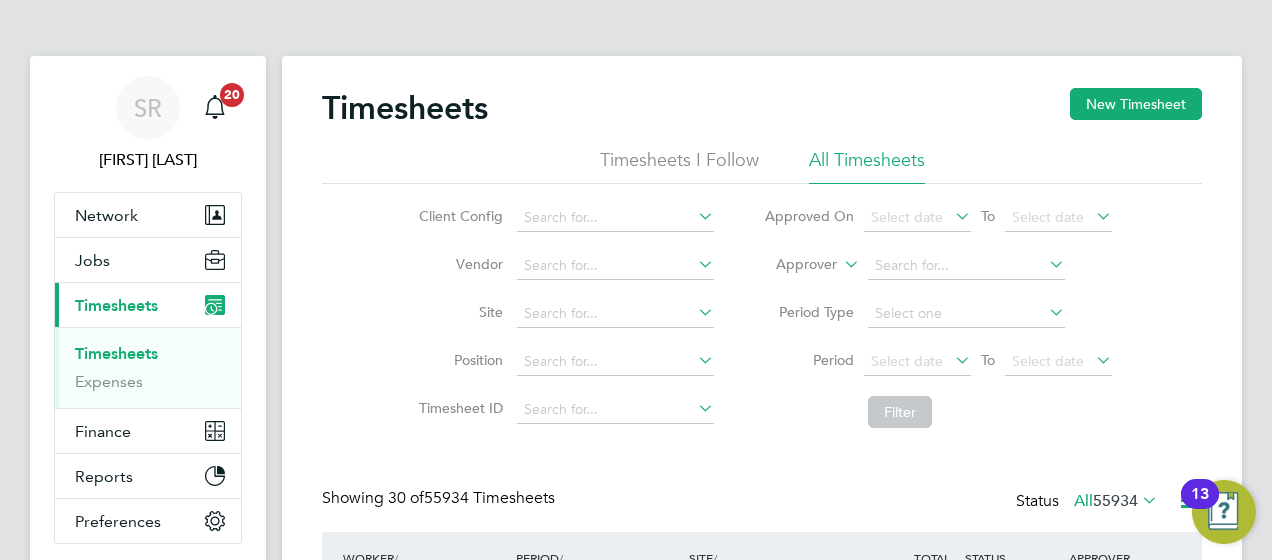 drag, startPoint x: 779, startPoint y: 290, endPoint x: 810, endPoint y: 281, distance: 32.280025 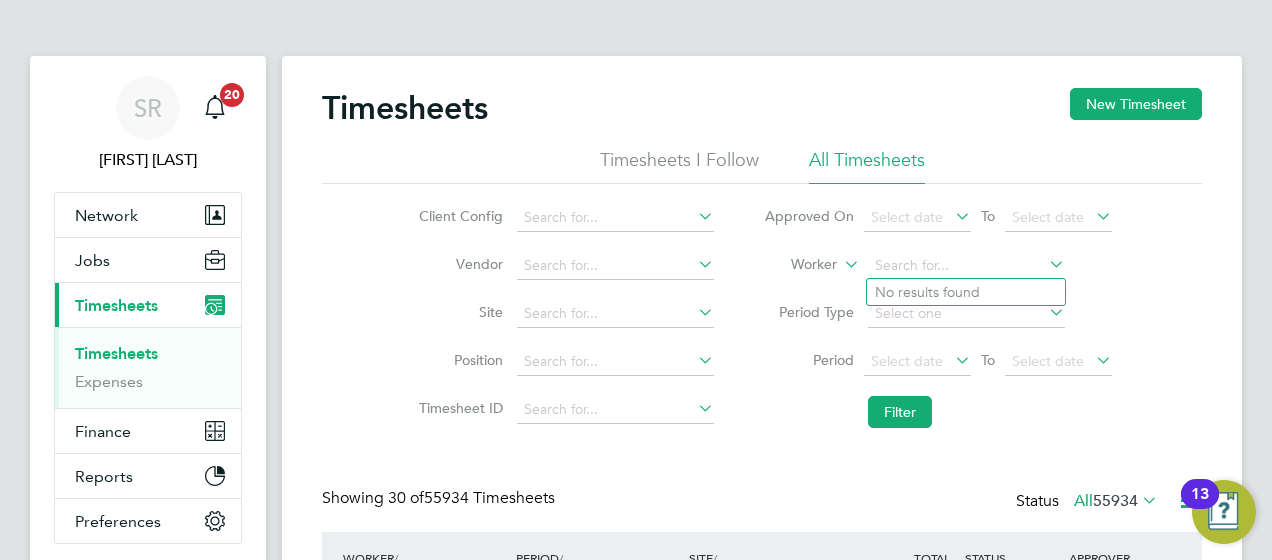 drag, startPoint x: 902, startPoint y: 261, endPoint x: 909, endPoint y: 250, distance: 13.038404 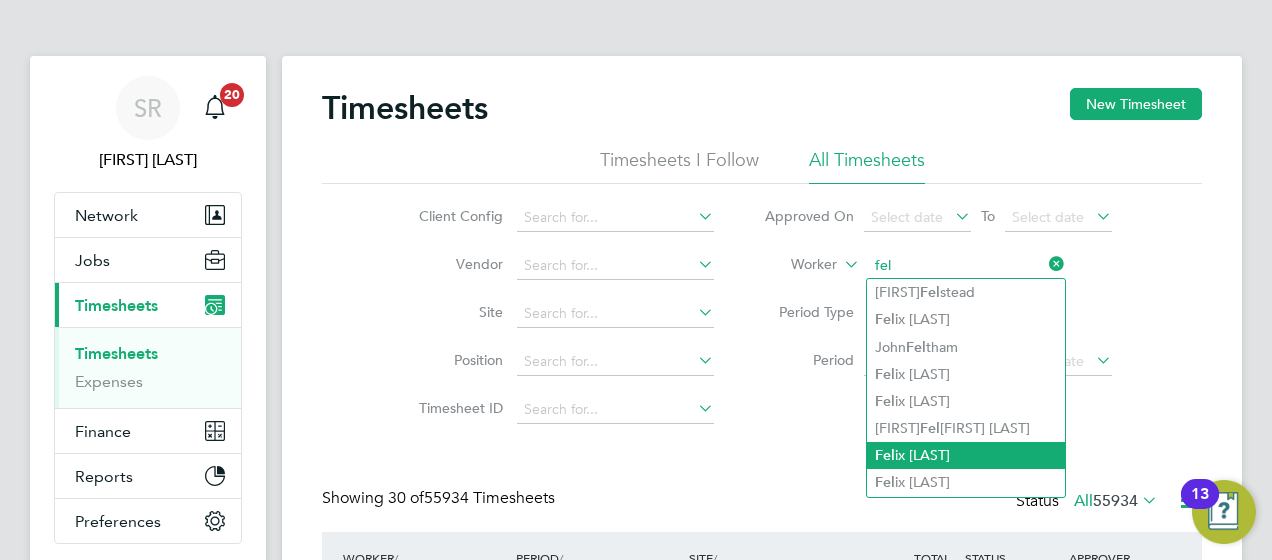 drag, startPoint x: 926, startPoint y: 478, endPoint x: 920, endPoint y: 460, distance: 18.973665 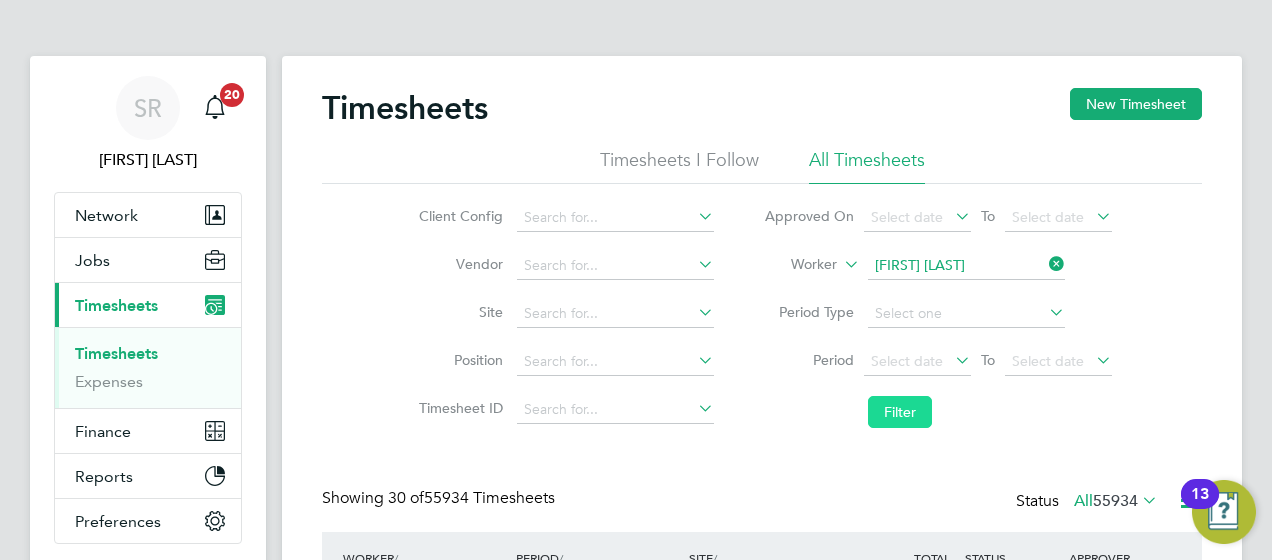 click on "Filter" 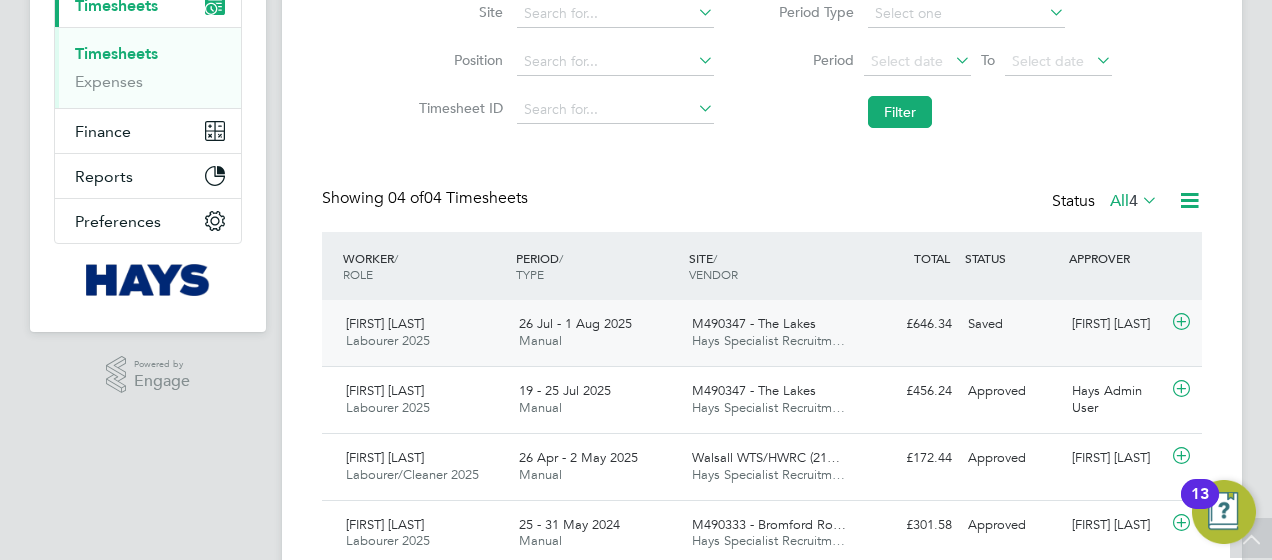 drag, startPoint x: 1176, startPoint y: 317, endPoint x: 1176, endPoint y: 332, distance: 15 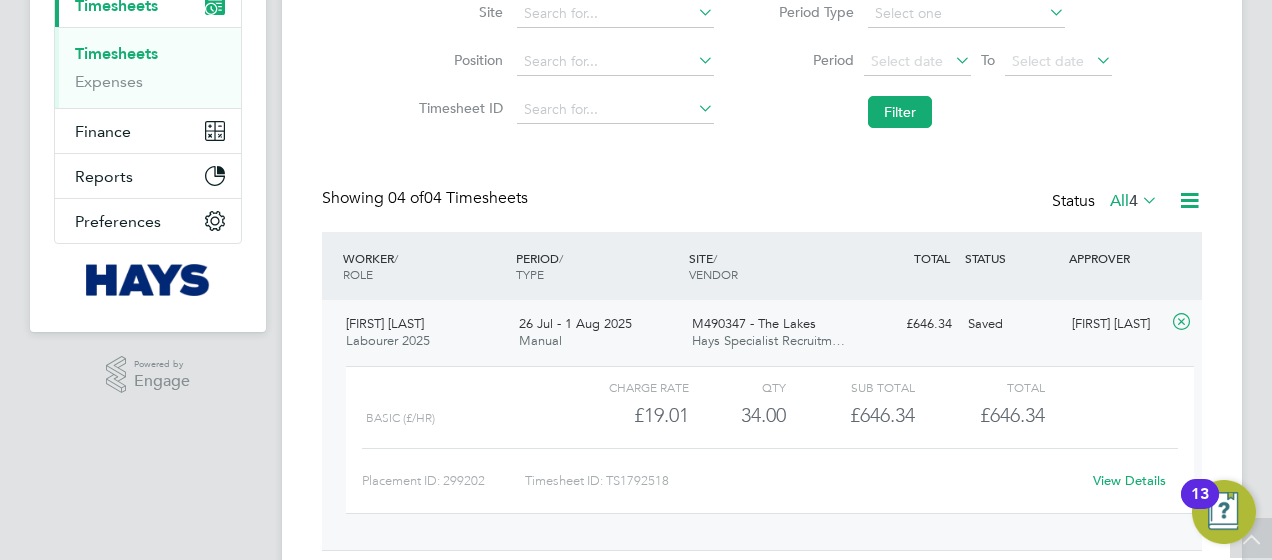click on "View Details" 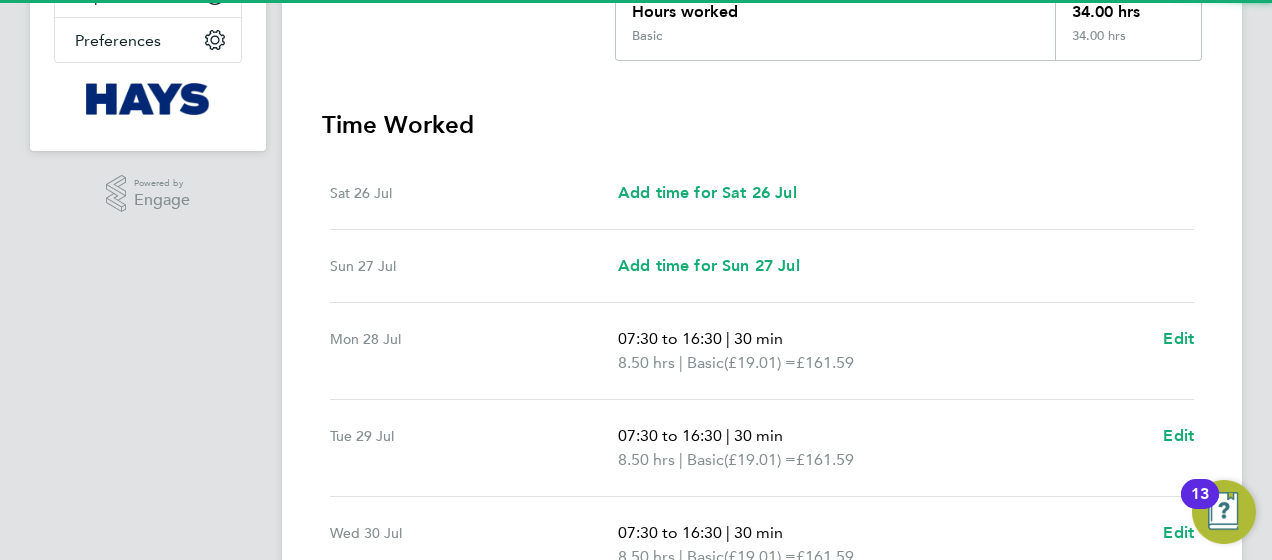 scroll, scrollTop: 774, scrollLeft: 0, axis: vertical 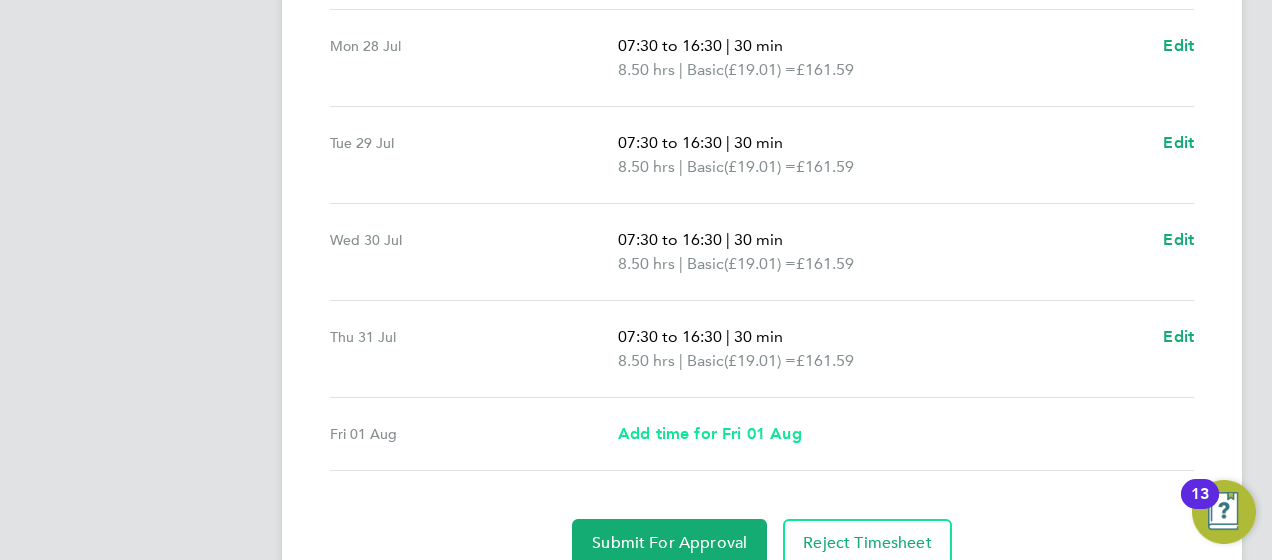 click on "Add time for Fri 01 Aug" at bounding box center [710, 433] 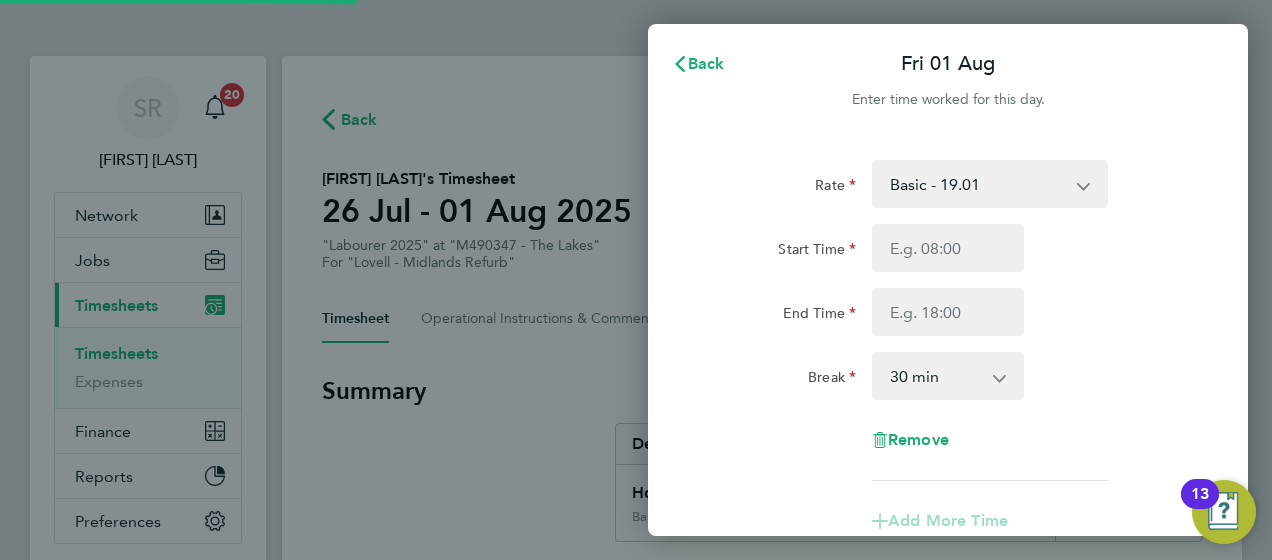 scroll, scrollTop: 0, scrollLeft: 0, axis: both 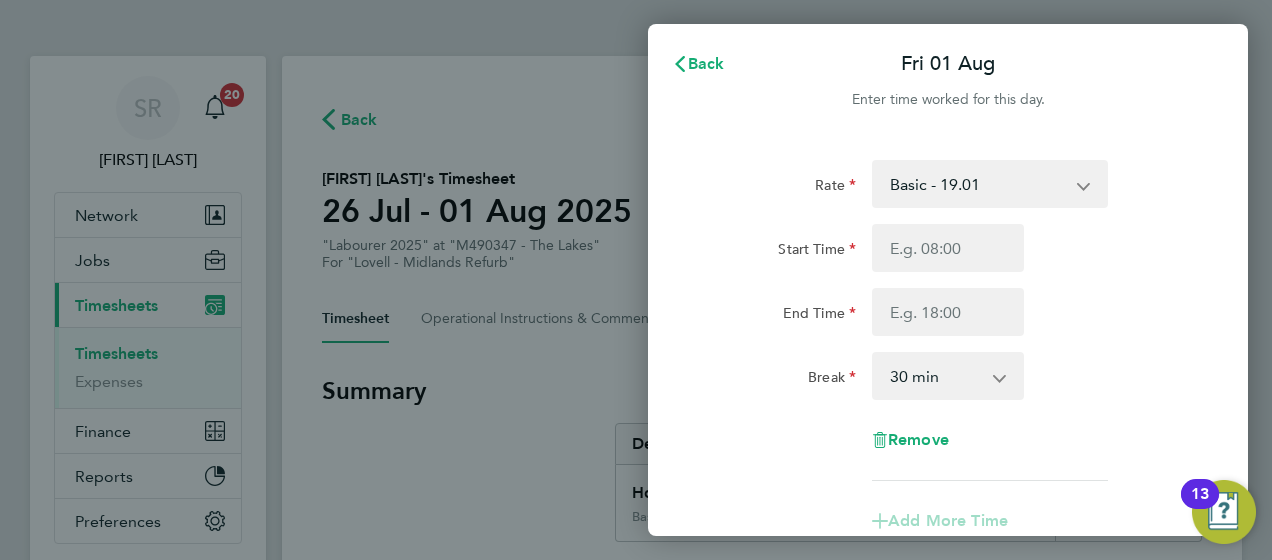 click on "Start Time End Time" 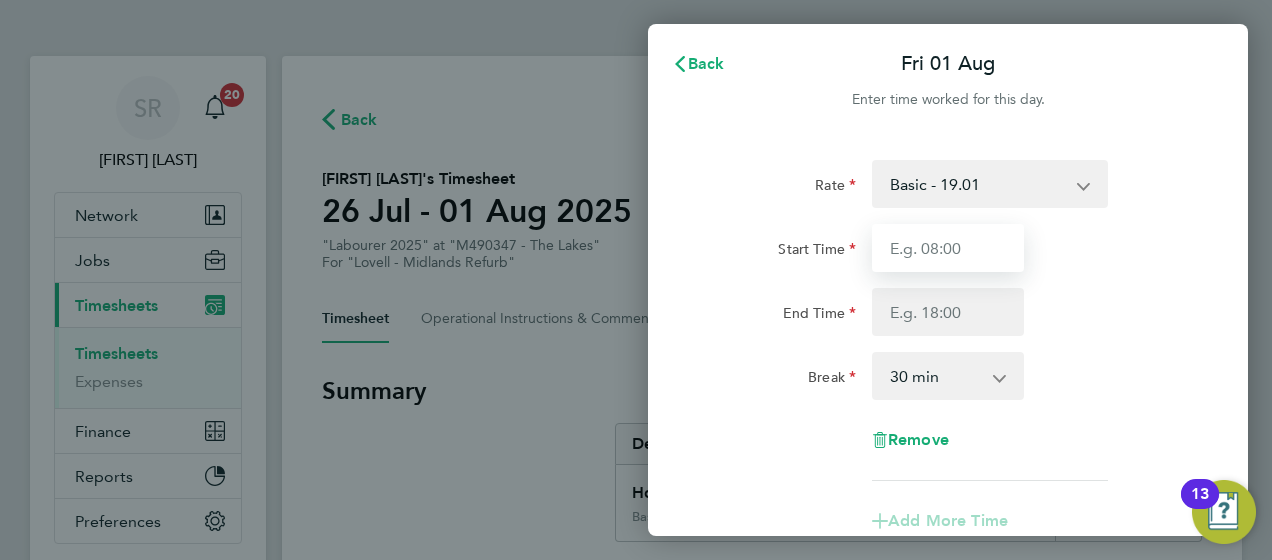 click on "Start Time" at bounding box center (948, 248) 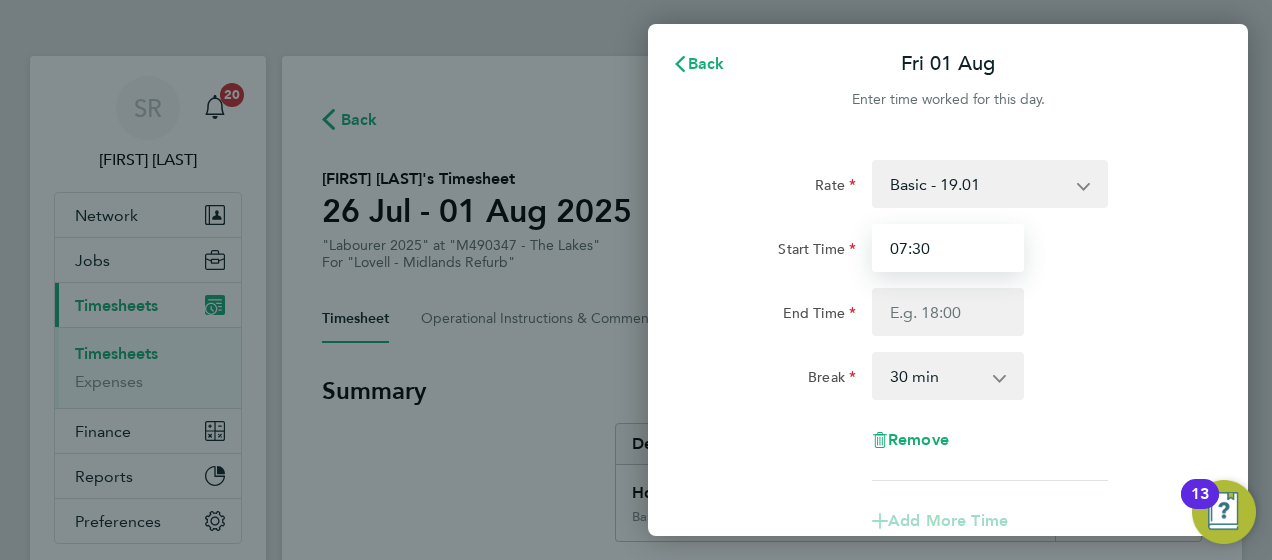 type on "07:30" 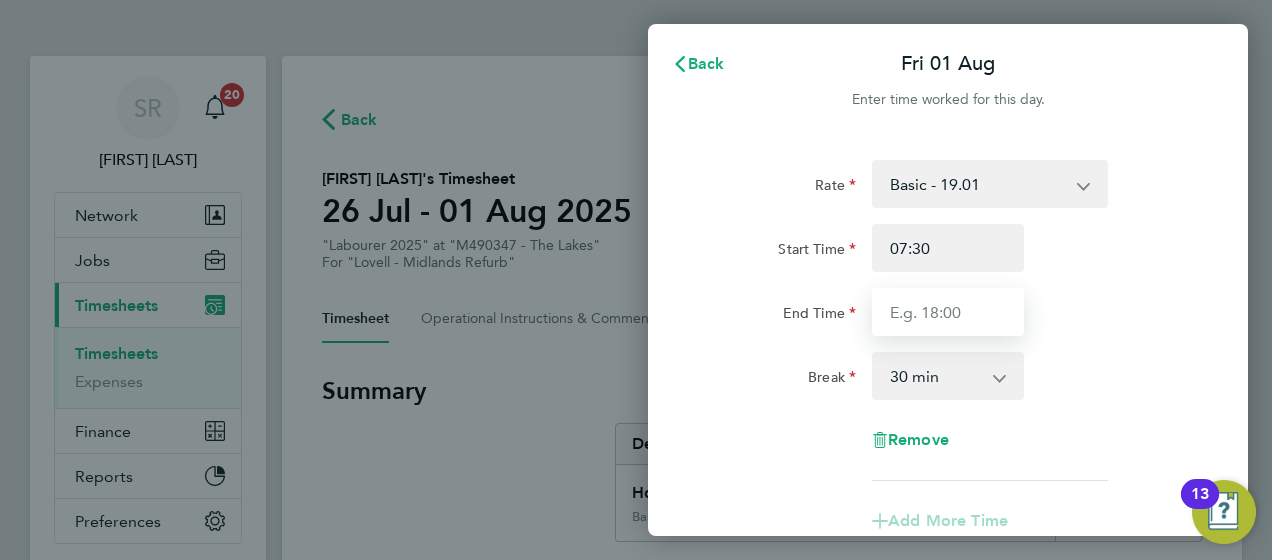 type on "`" 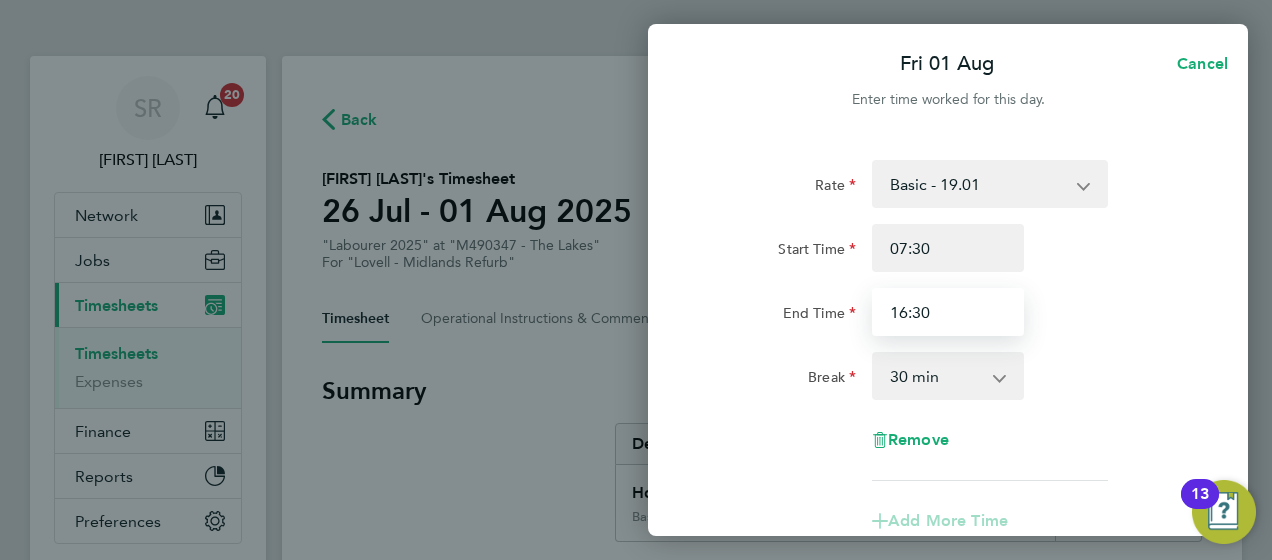 type on "16:30" 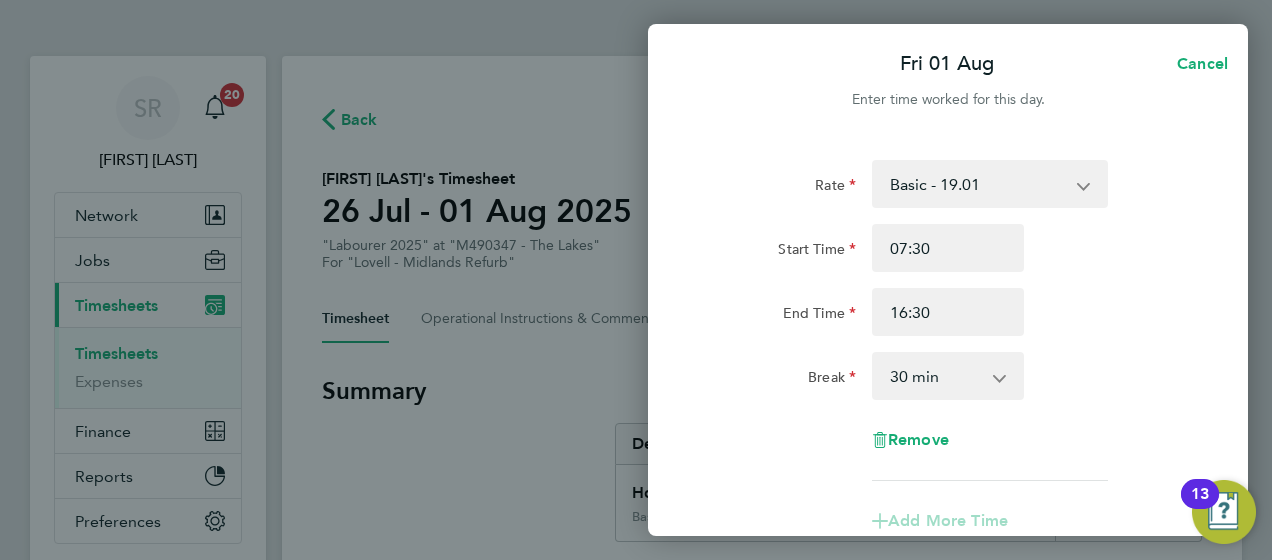 click on "End Time 16:30" 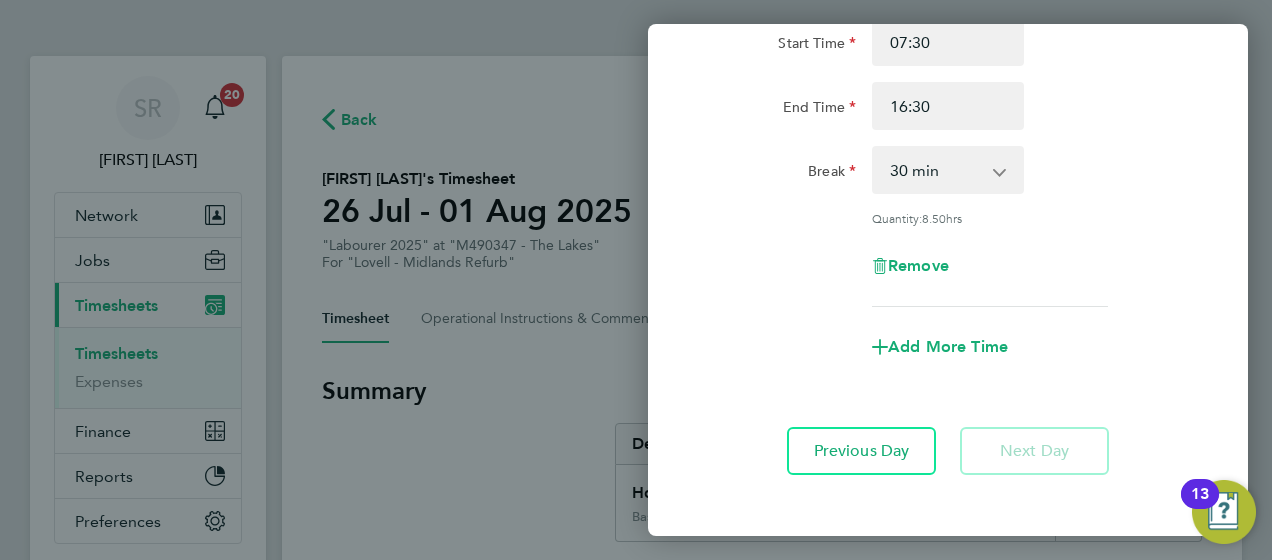 scroll, scrollTop: 295, scrollLeft: 0, axis: vertical 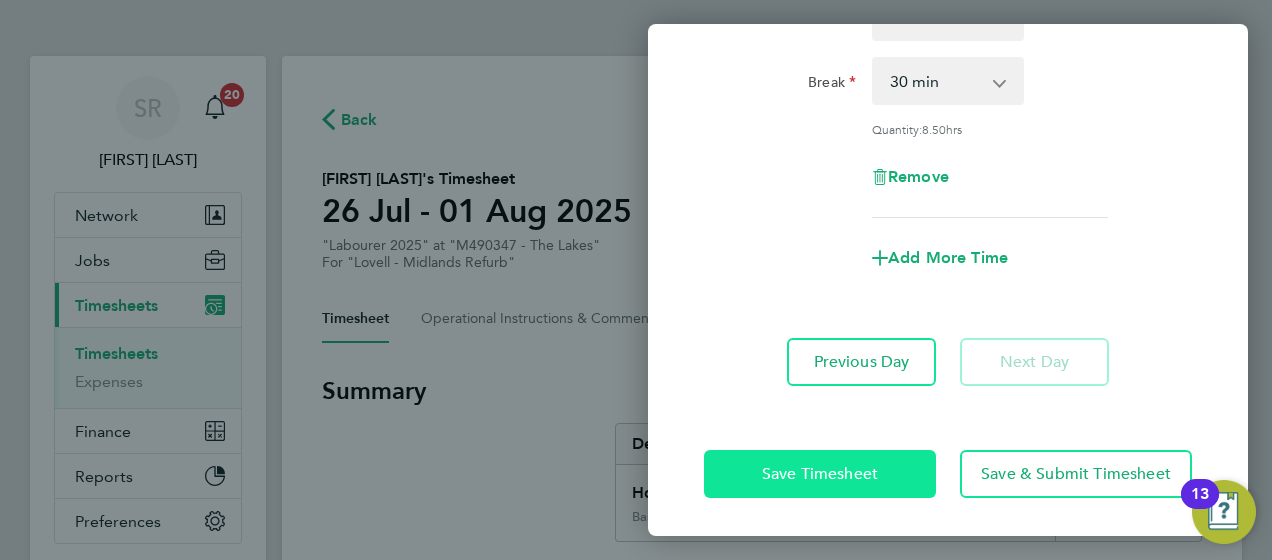 click on "Save Timesheet" 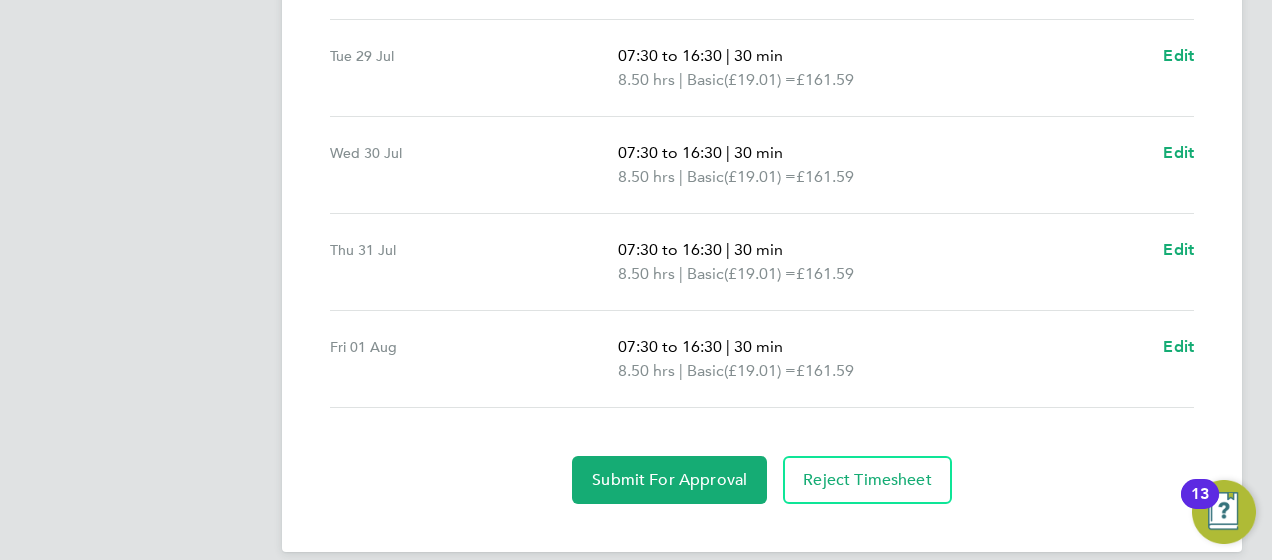 scroll, scrollTop: 881, scrollLeft: 0, axis: vertical 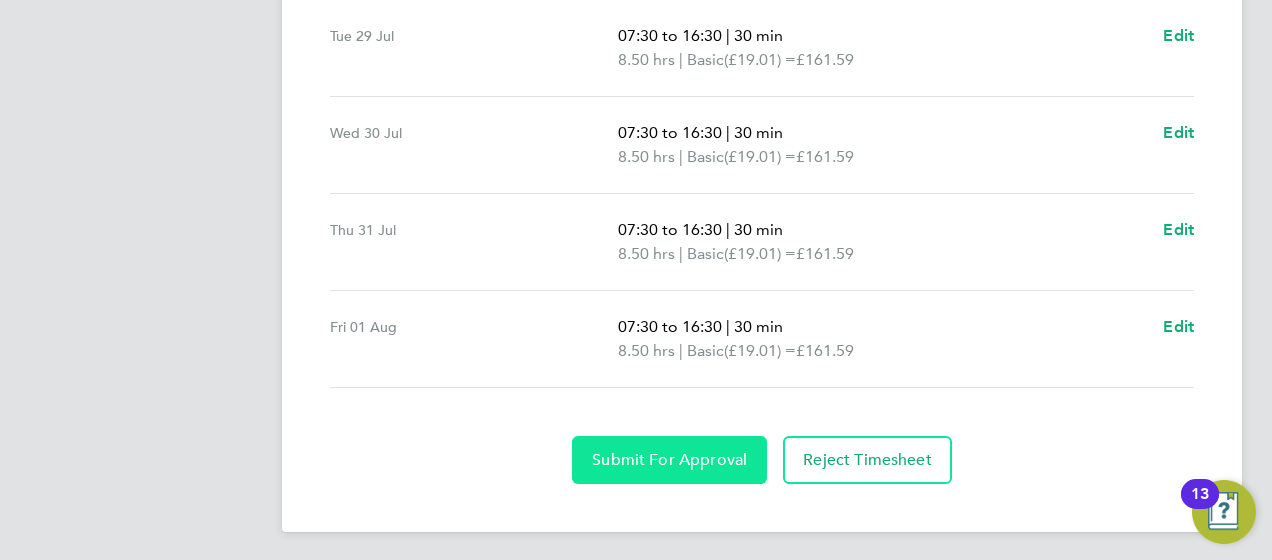 click on "Submit For Approval" 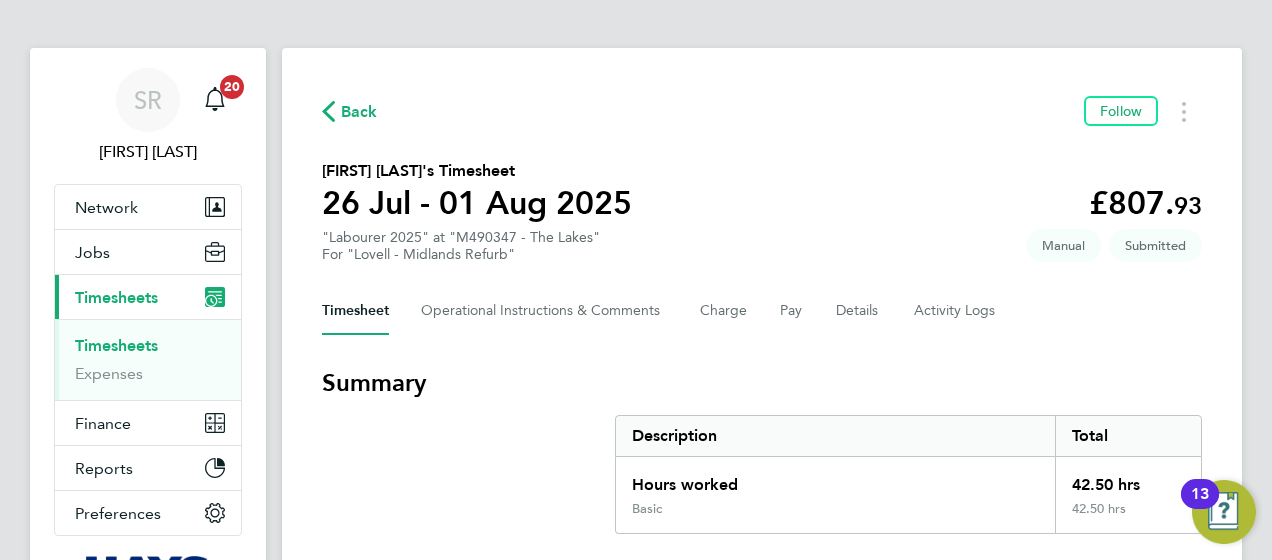 scroll, scrollTop: 0, scrollLeft: 0, axis: both 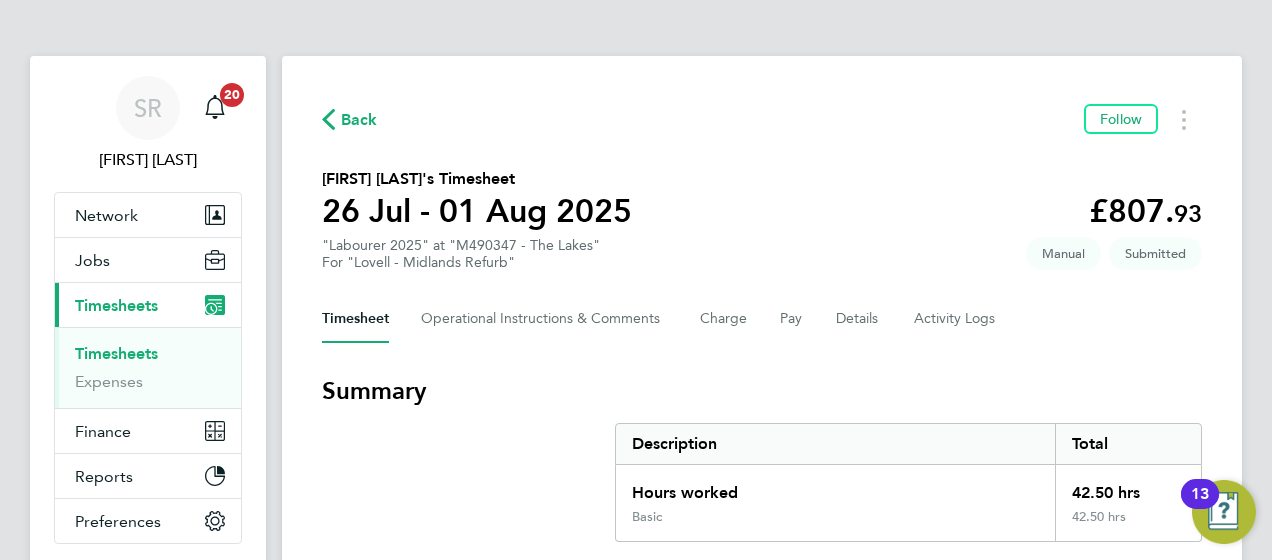 click on "Timesheets" at bounding box center [116, 353] 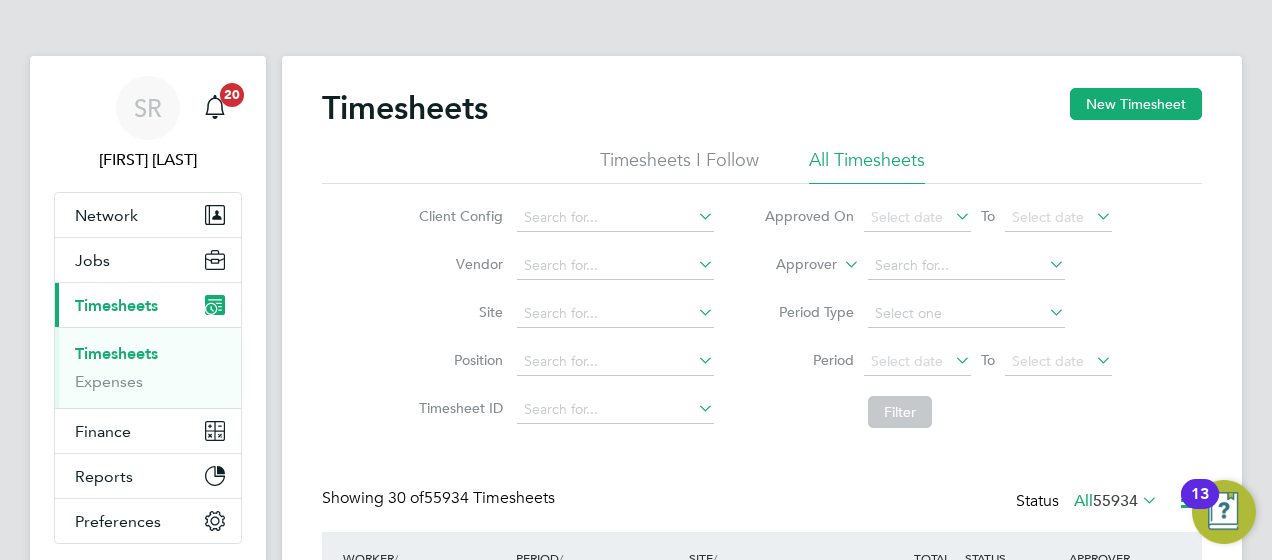 click 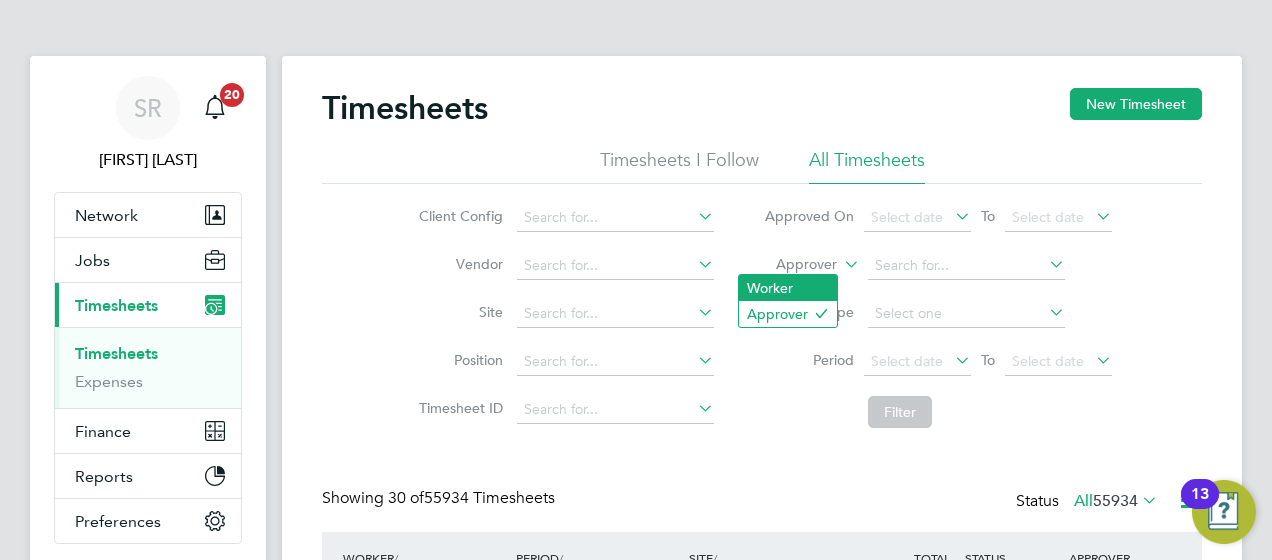 click on "Worker" 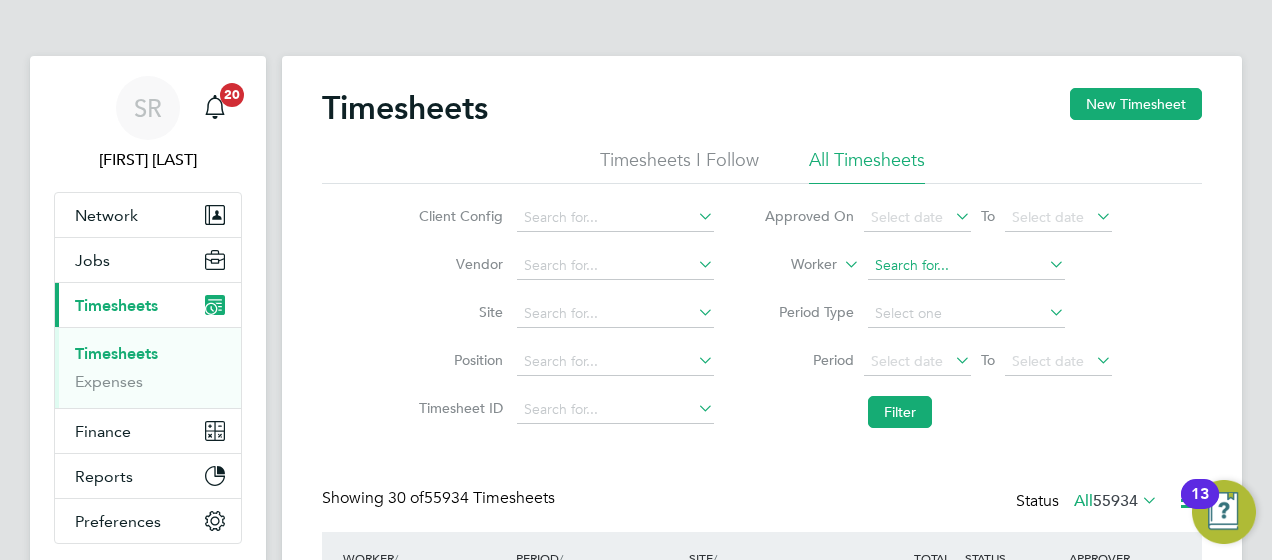 click 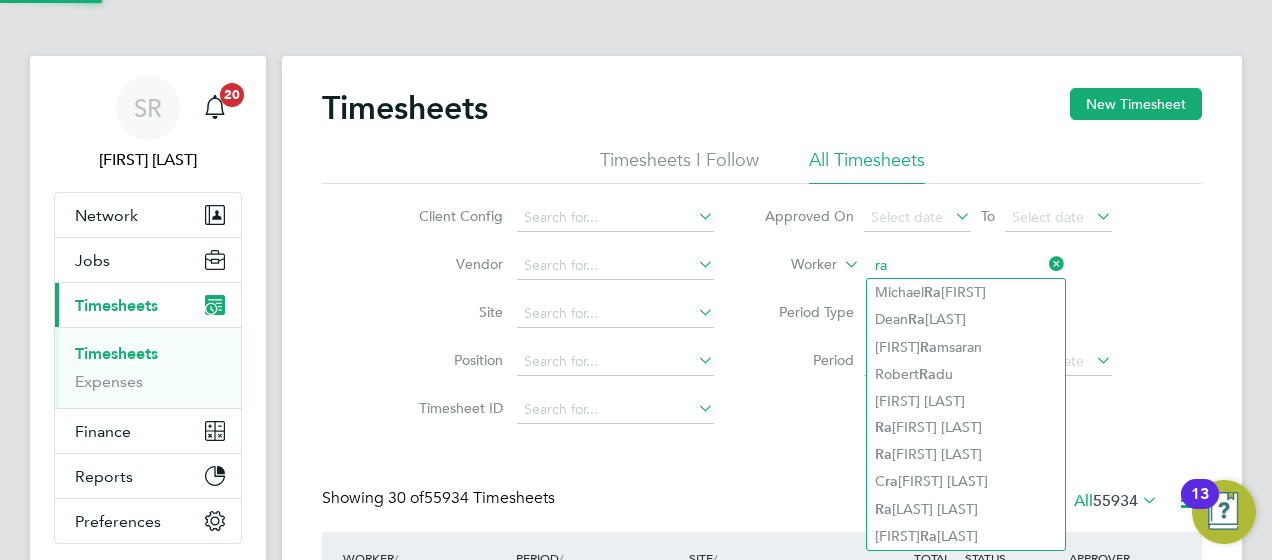 type on "ra" 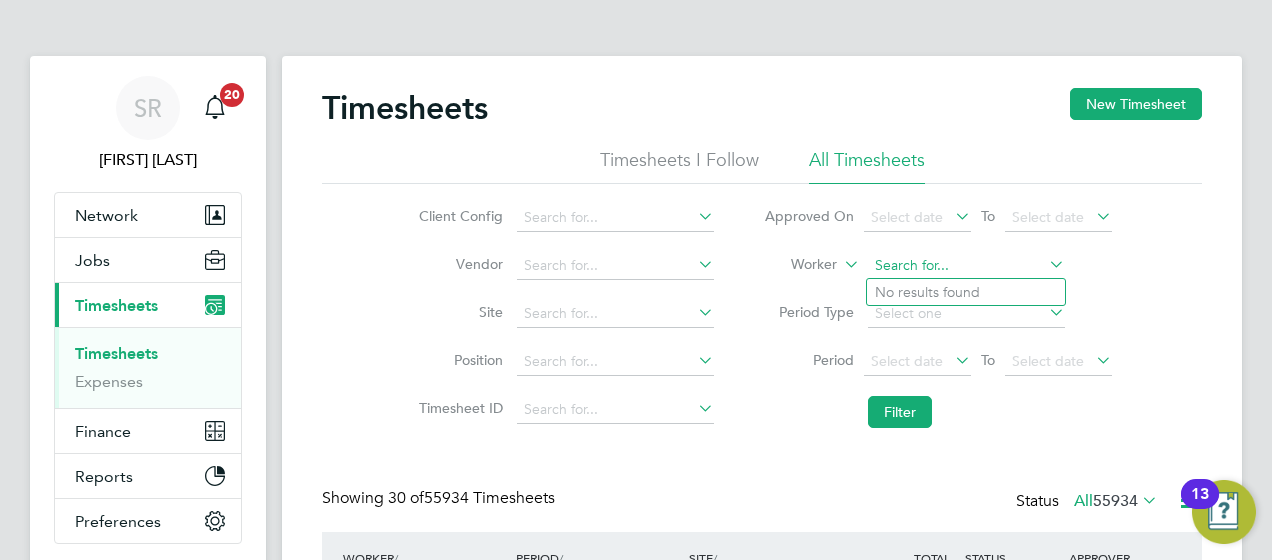 click 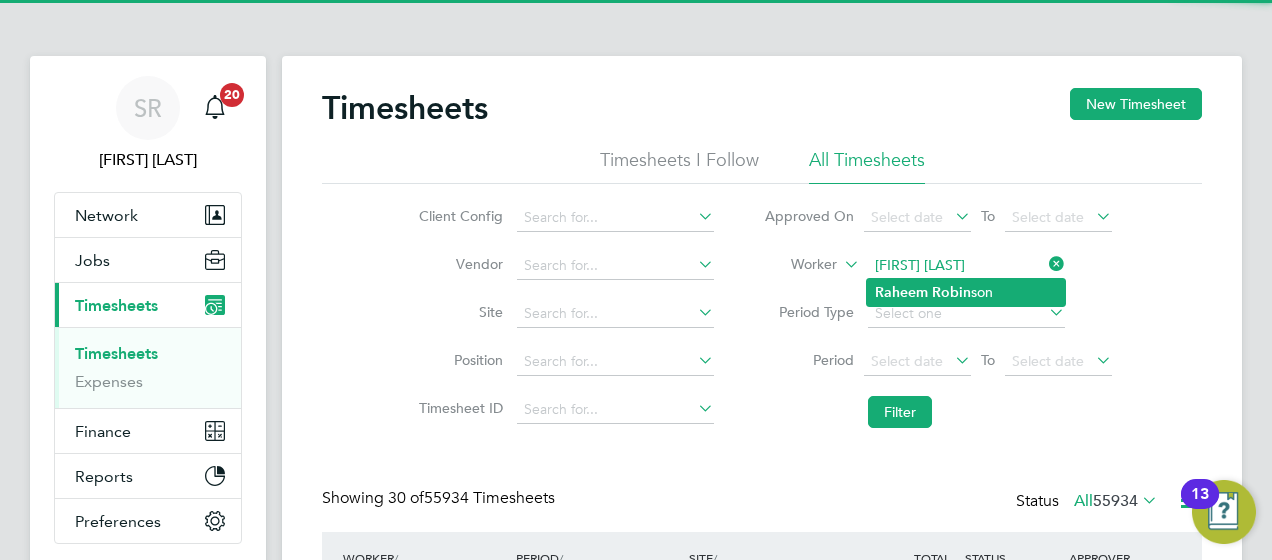 click on "Robin" 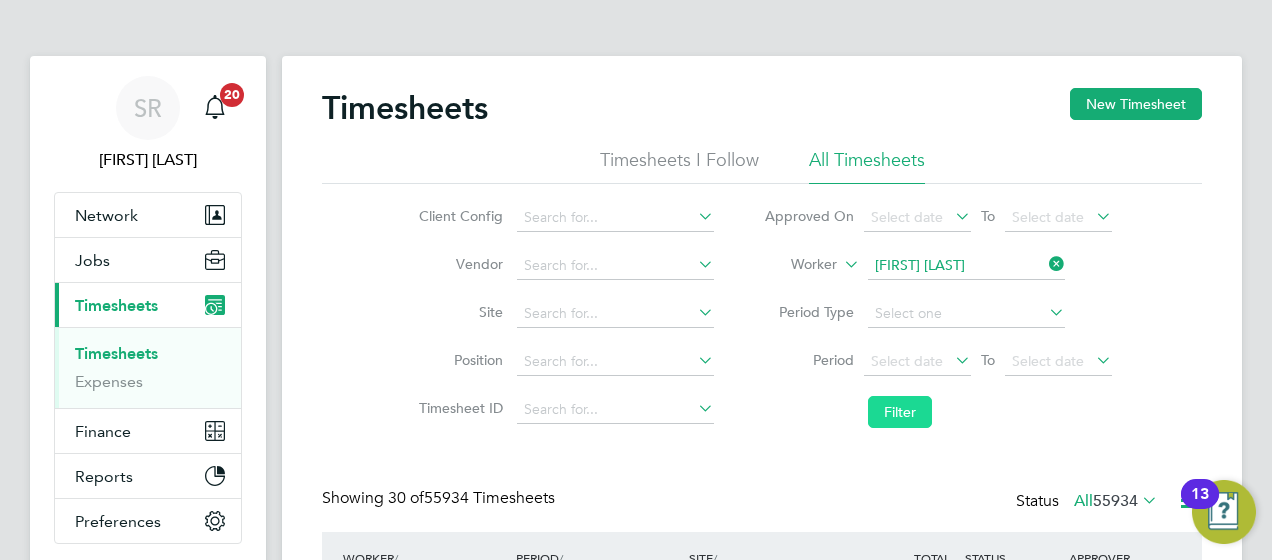 click on "Filter" 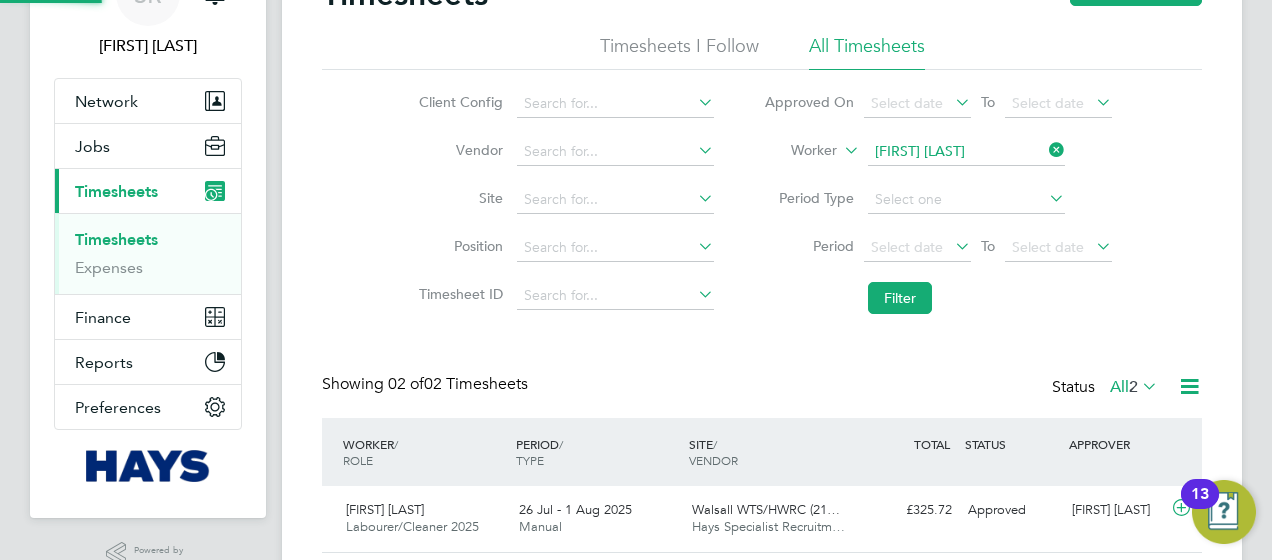 scroll, scrollTop: 244, scrollLeft: 0, axis: vertical 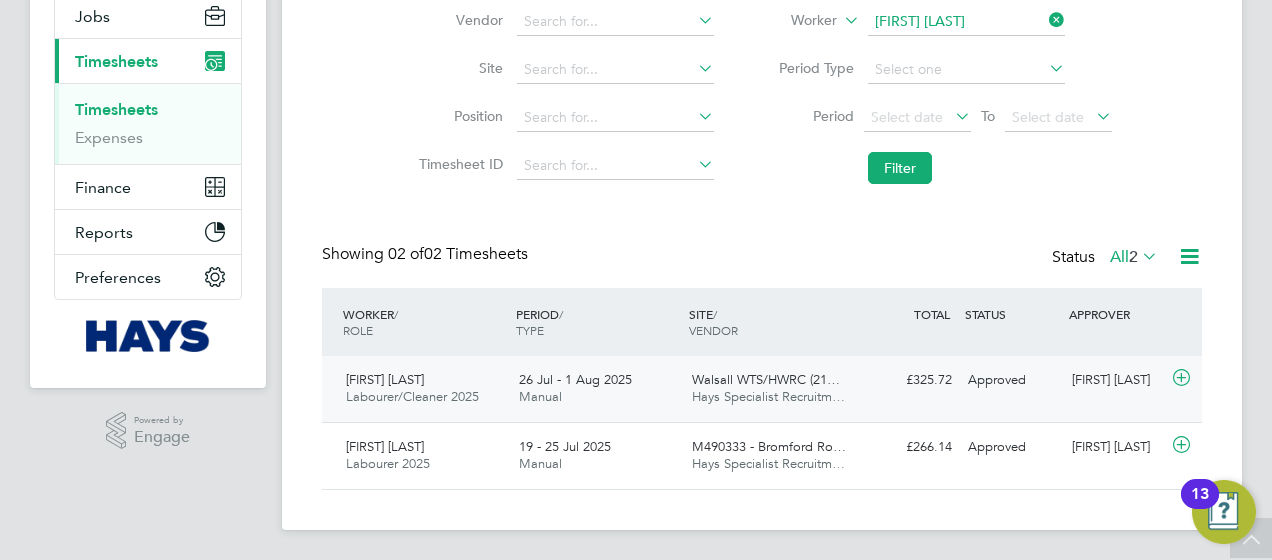 click on "Manual" 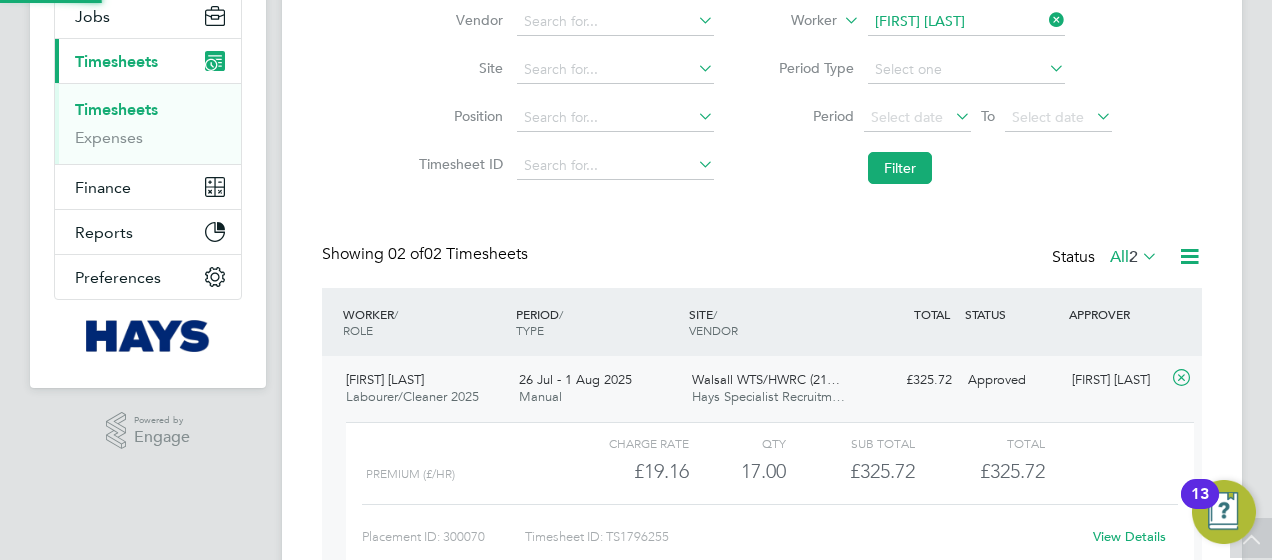scroll, scrollTop: 10, scrollLeft: 10, axis: both 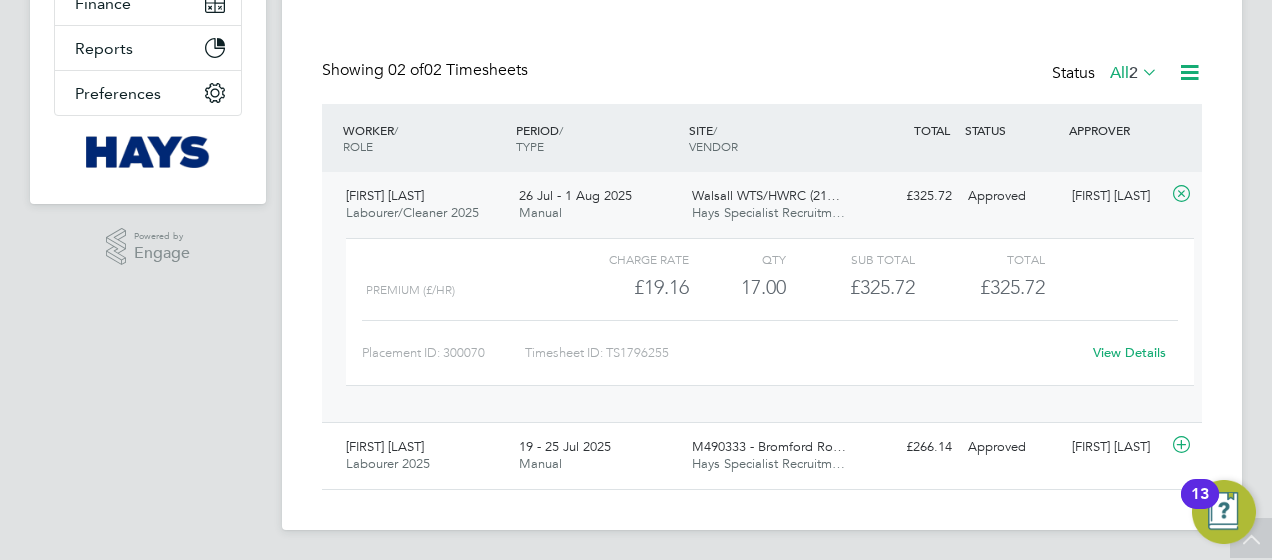 click on "Raheem Robinson Labourer/Cleaner 2025   26 Jul - 1 Aug 2025 26 Jul - 1 Aug 2025 Manual Walsall WTS/HWRC (21… Hays Specialist Recruitm… £325.72 Approved Approved Steven Woodcock   Charge rate QTY Sub Total Total Premium (£/HR)     £19.16 17 17.00 17 £325.72 £325.72 Placement ID: 300070 Timesheet ID: TS1796255 View Details" 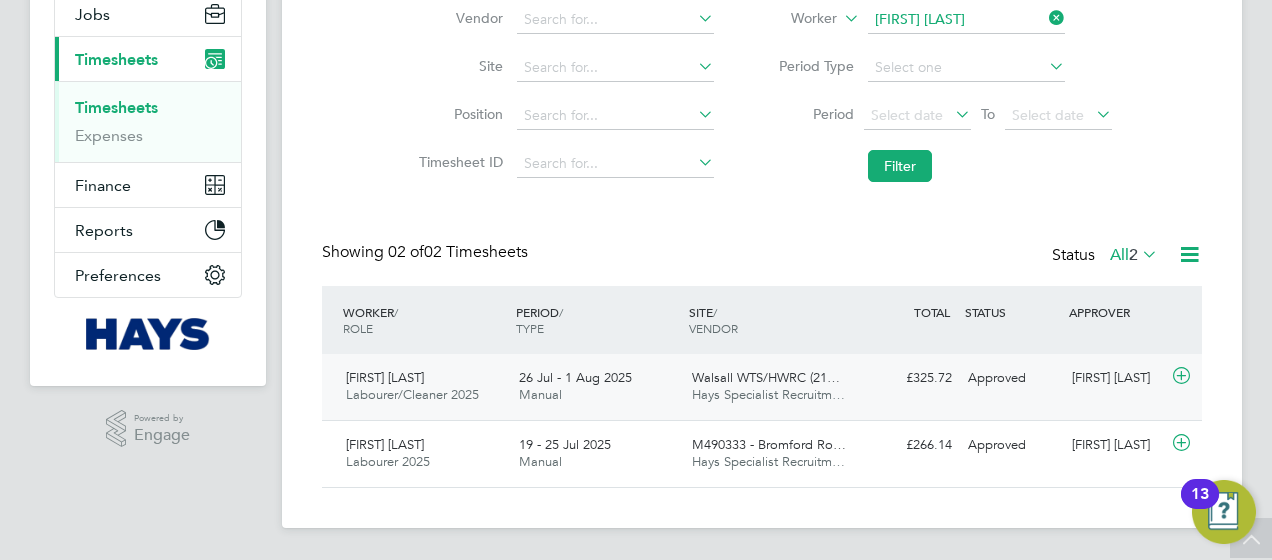 scroll, scrollTop: 244, scrollLeft: 0, axis: vertical 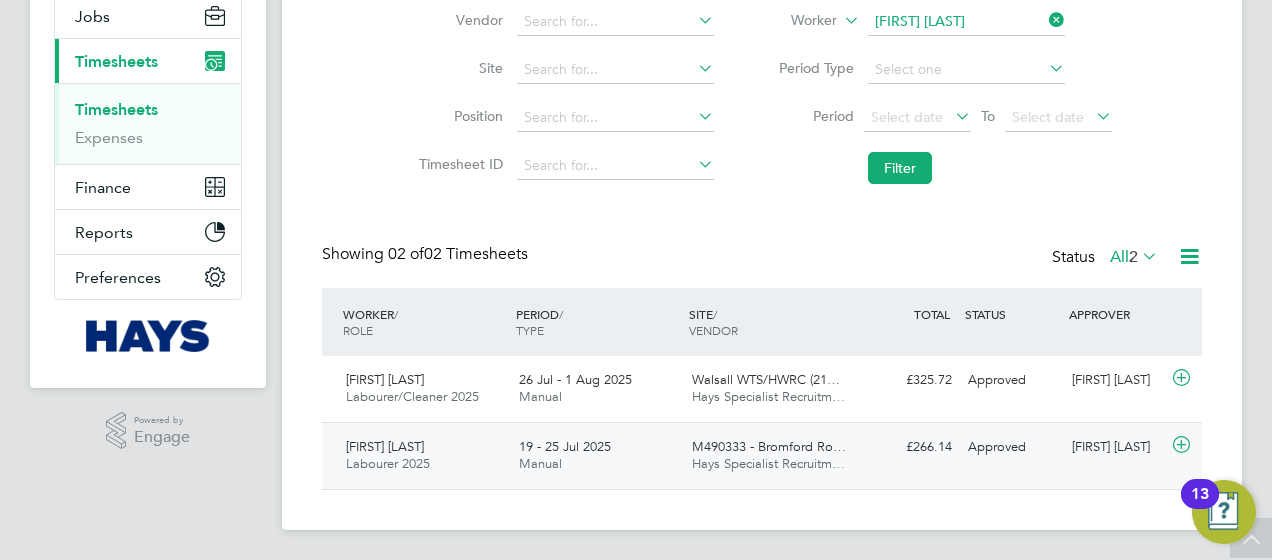 click 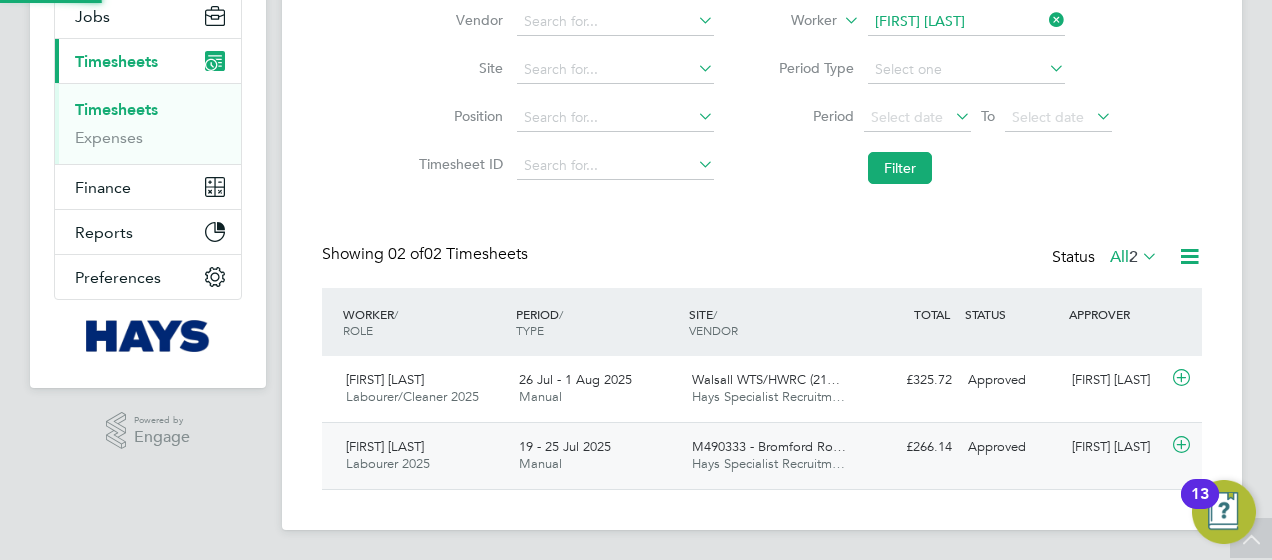 scroll, scrollTop: 260, scrollLeft: 0, axis: vertical 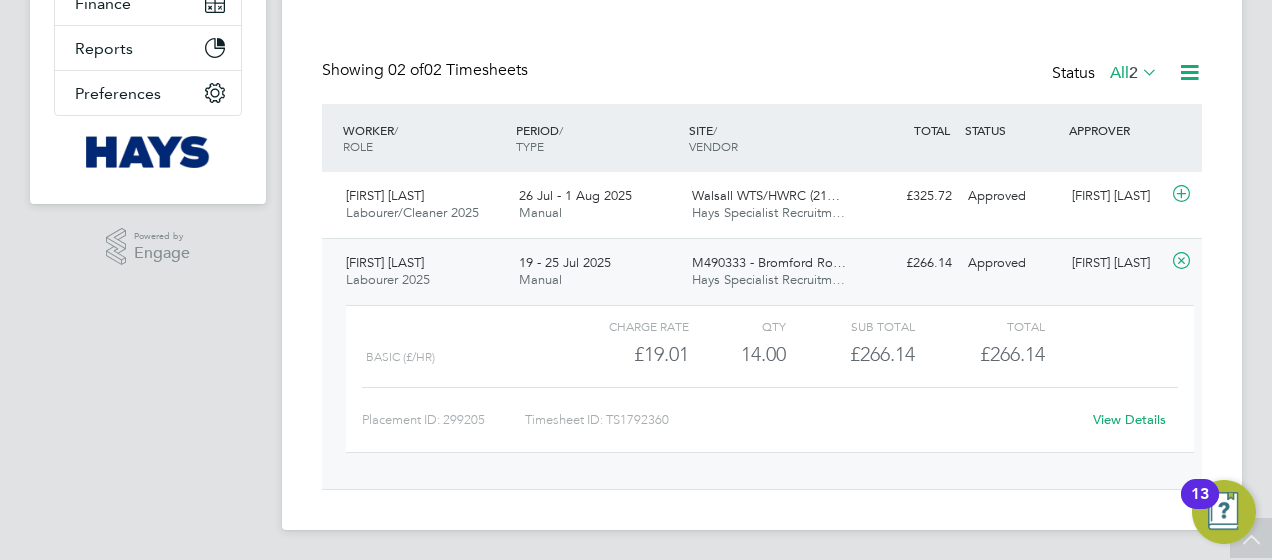 click on "View Details" 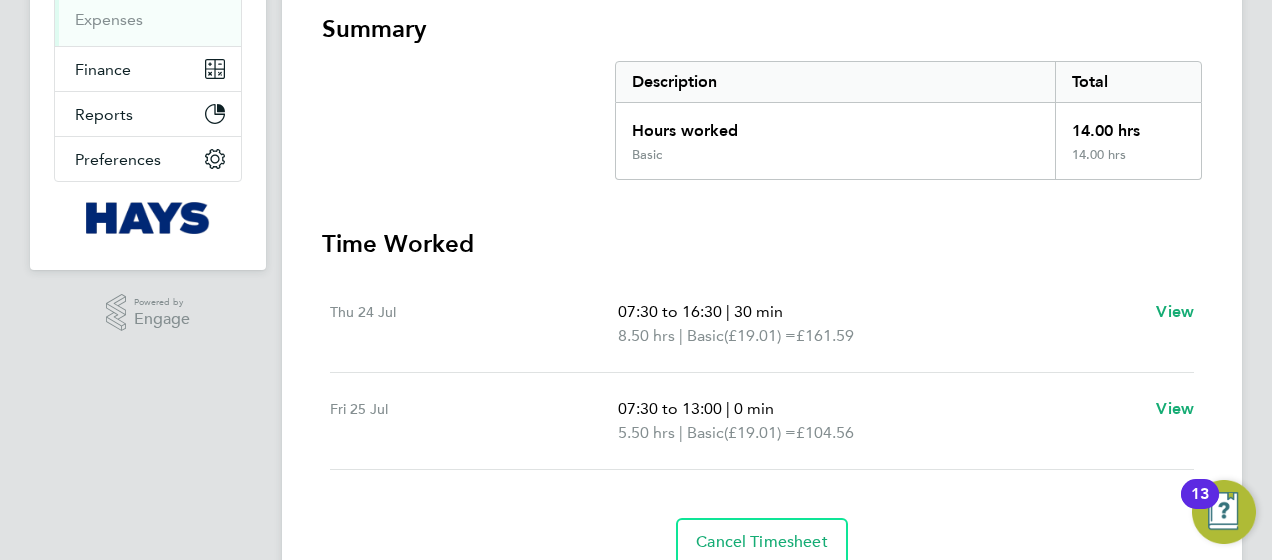 scroll, scrollTop: 446, scrollLeft: 0, axis: vertical 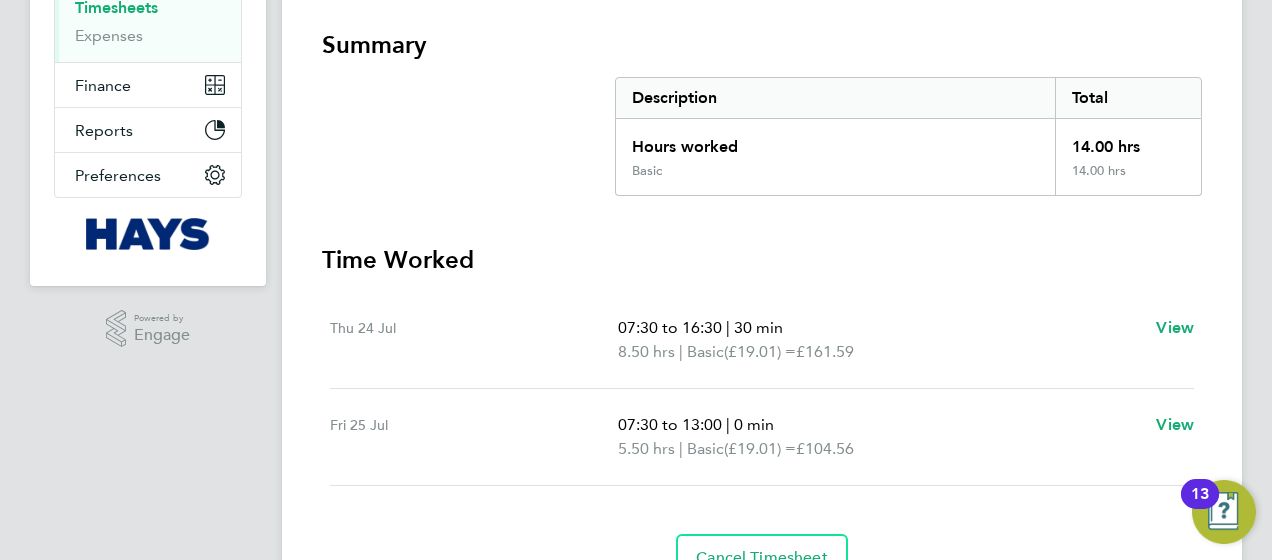 drag, startPoint x: 655, startPoint y: 337, endPoint x: 218, endPoint y: 337, distance: 437 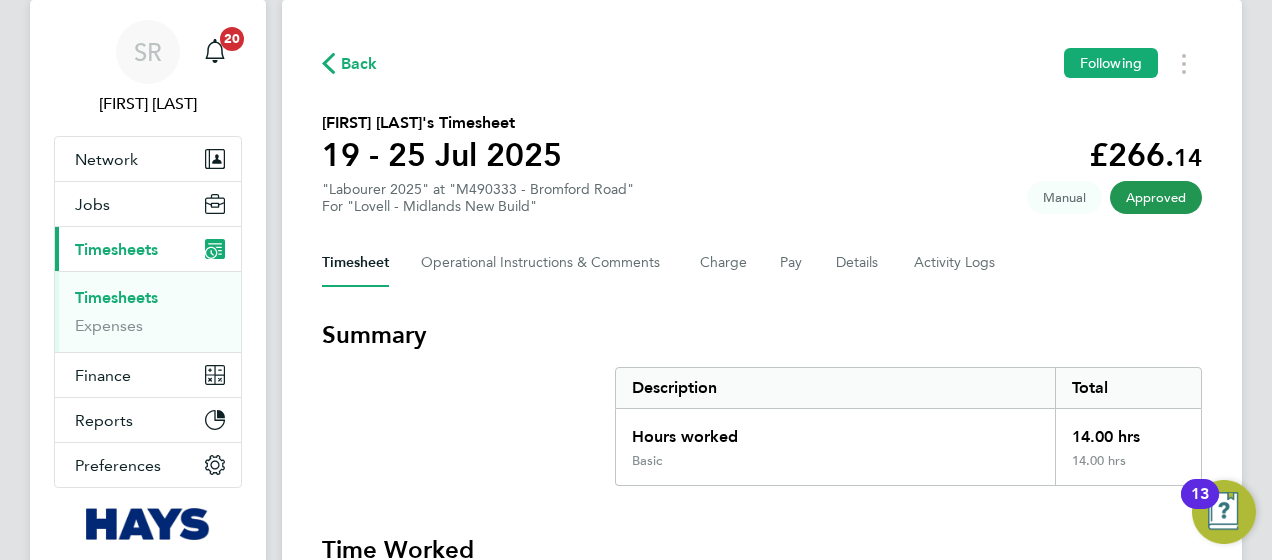 scroll, scrollTop: 0, scrollLeft: 0, axis: both 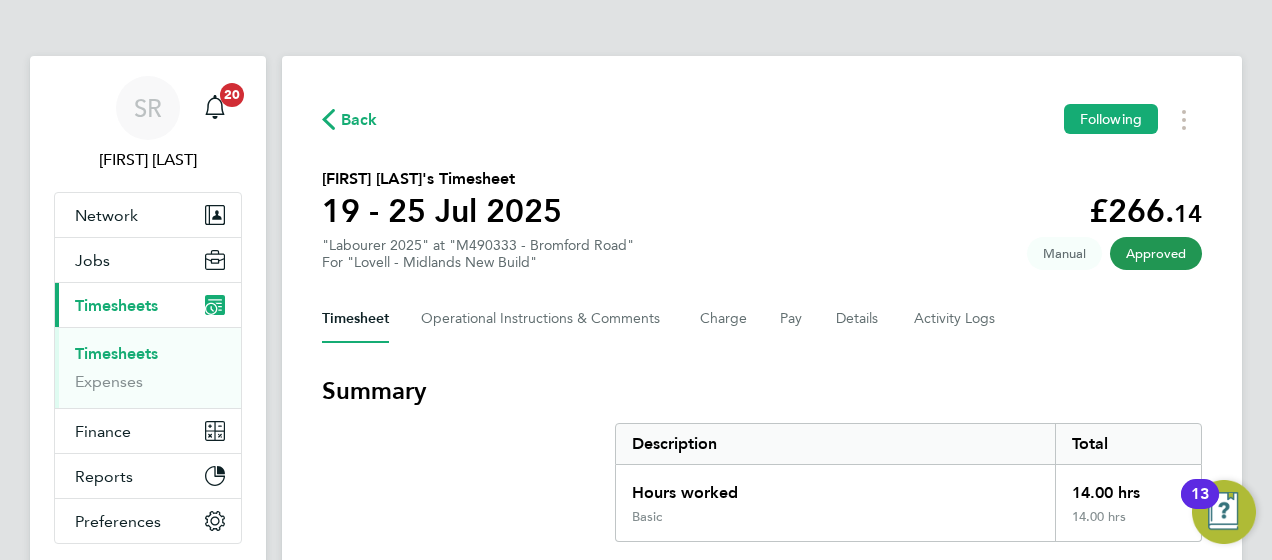 click on "Timesheets" at bounding box center (116, 353) 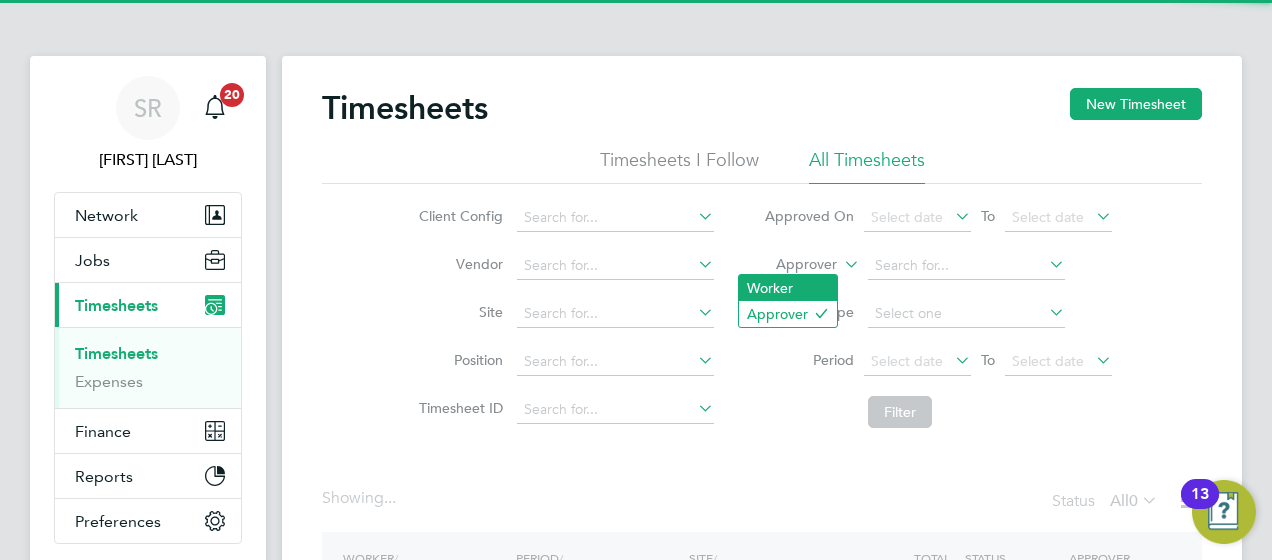 drag, startPoint x: 825, startPoint y: 266, endPoint x: 792, endPoint y: 286, distance: 38.587563 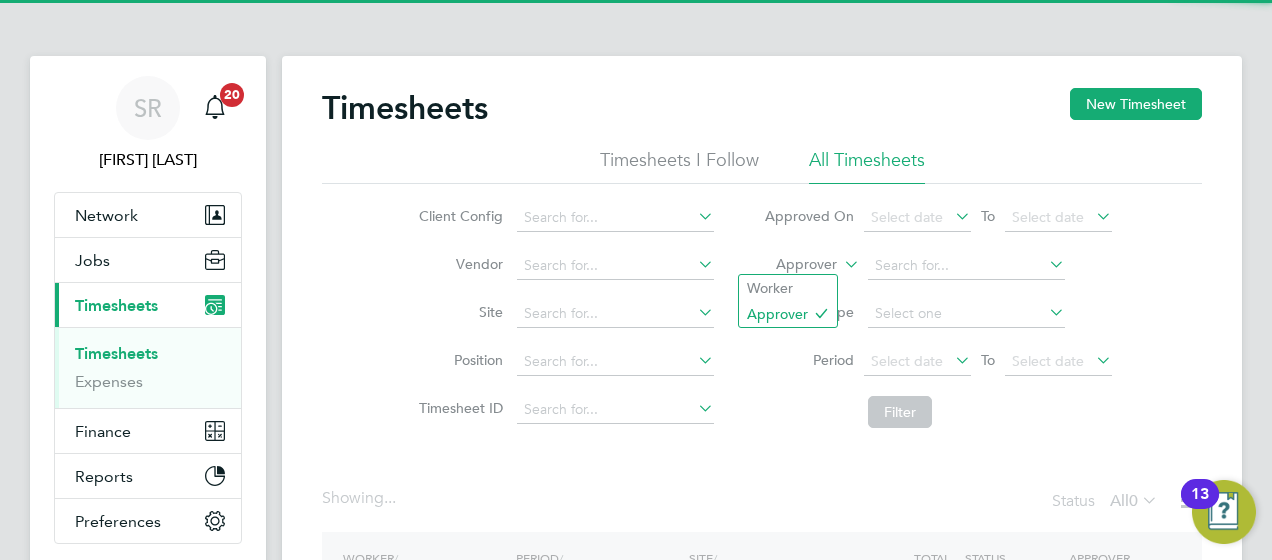 click on "Worker" 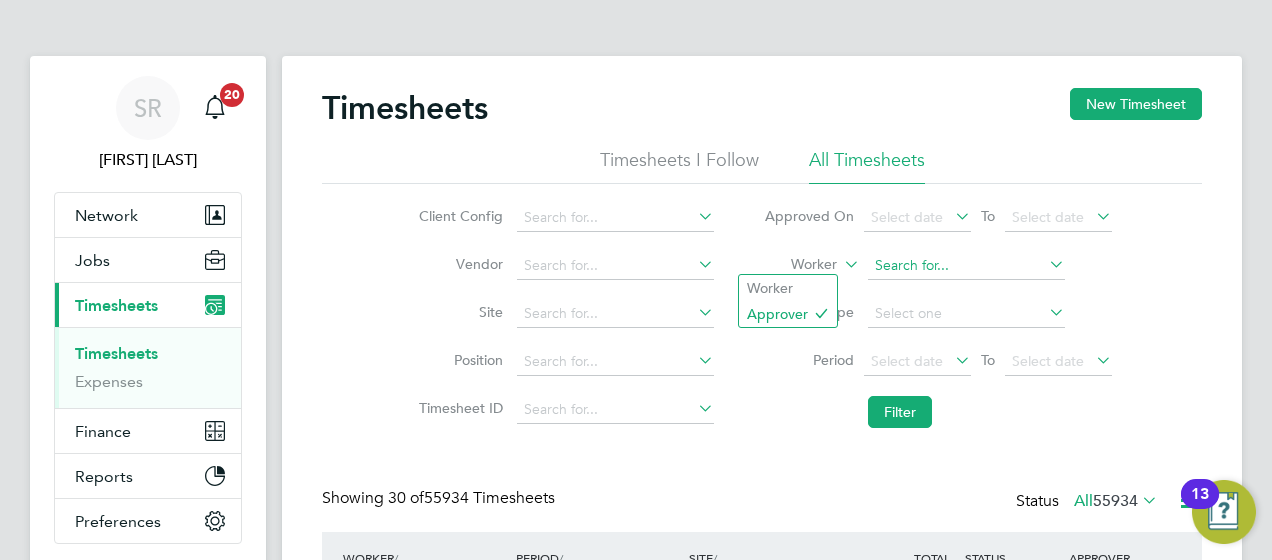 scroll, scrollTop: 10, scrollLeft: 10, axis: both 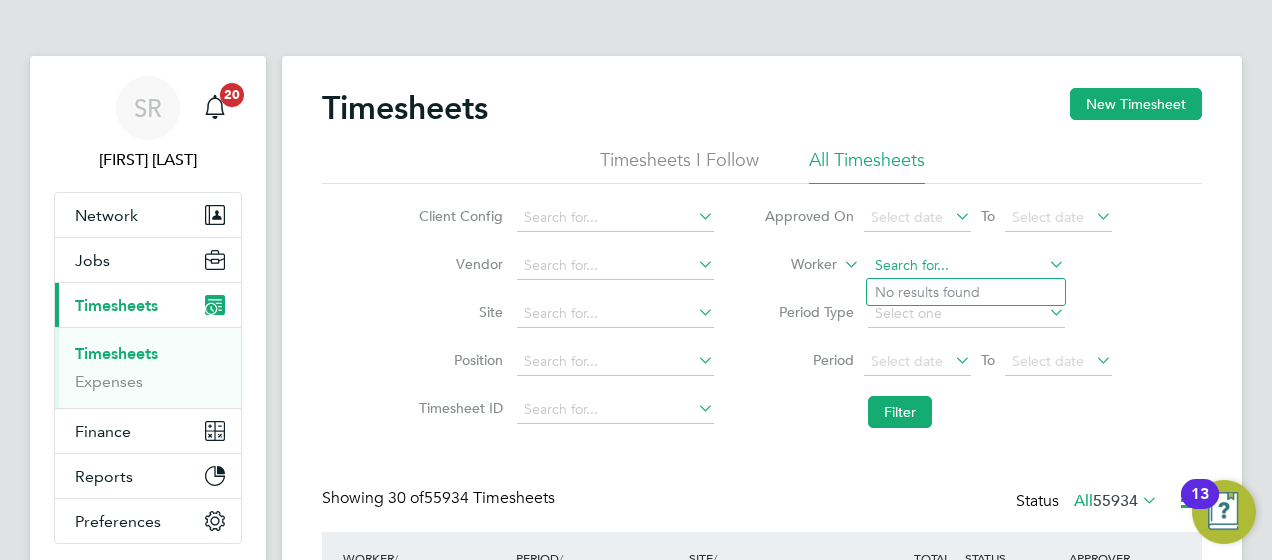 click 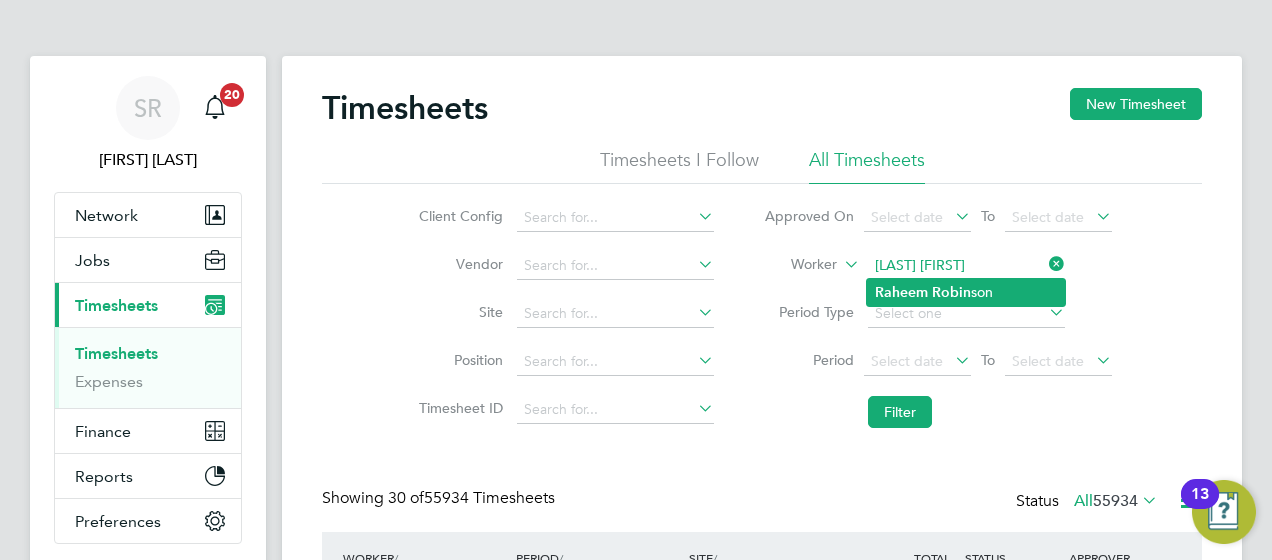 click on "Robin" 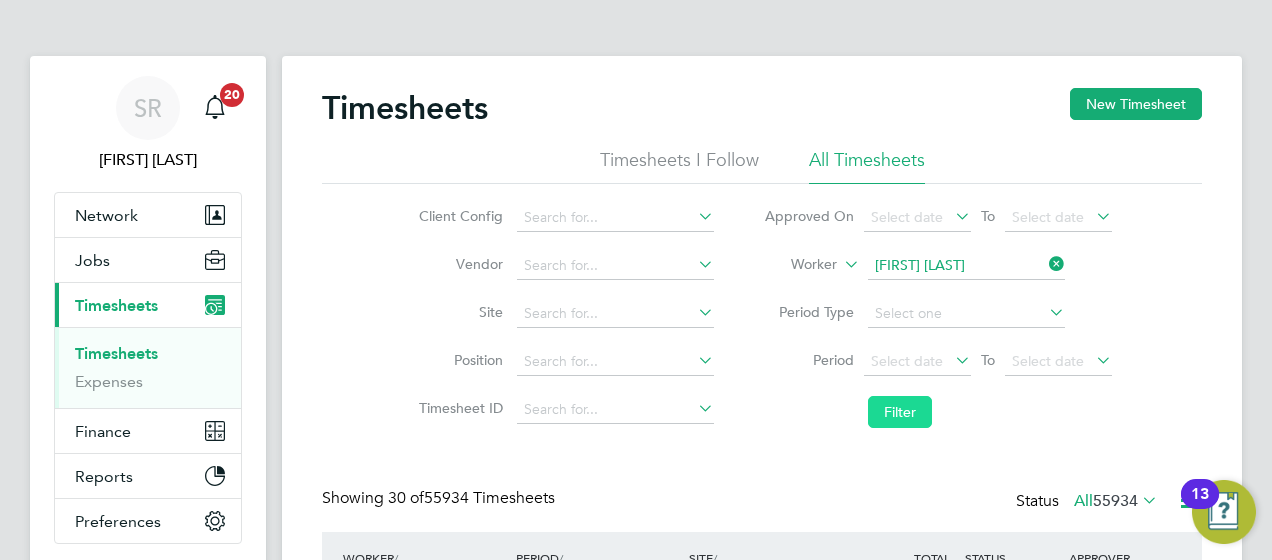 drag, startPoint x: 882, startPoint y: 401, endPoint x: 893, endPoint y: 404, distance: 11.401754 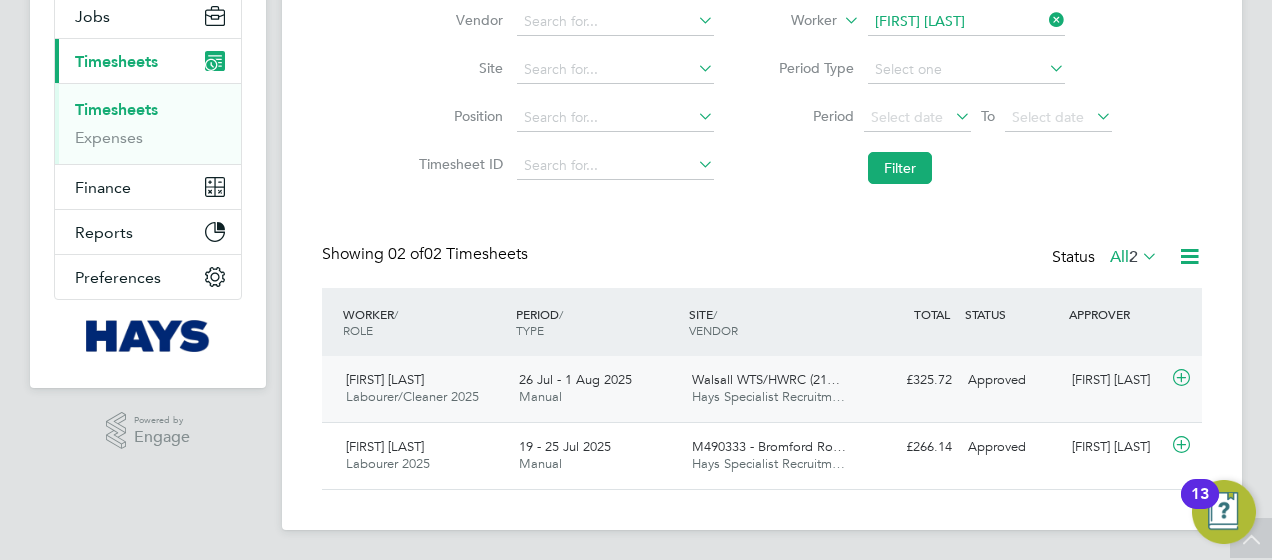 click 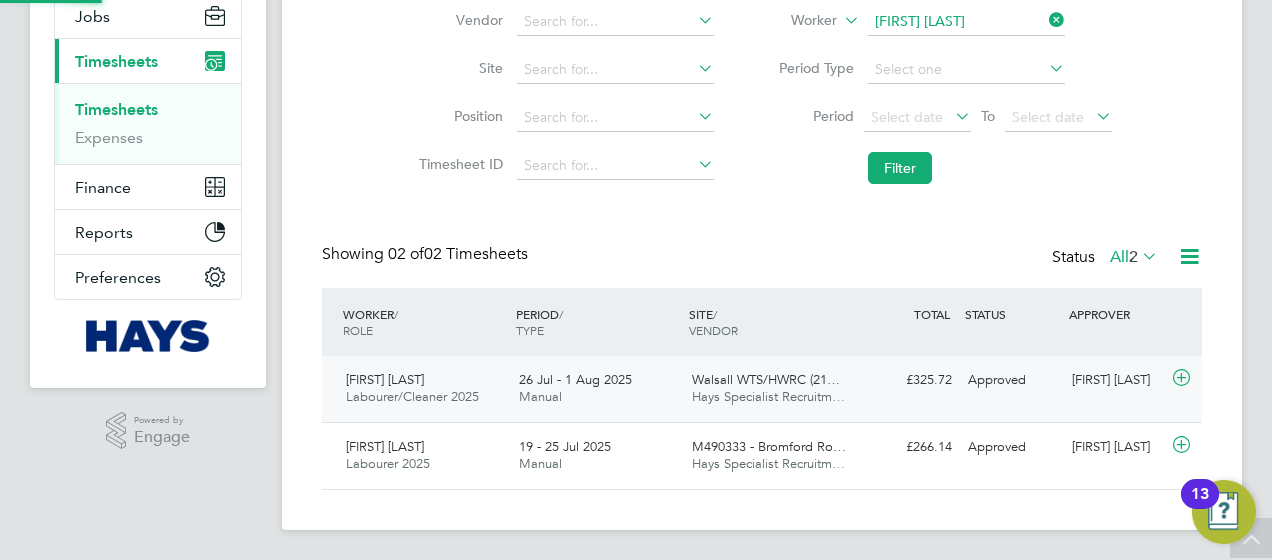 click 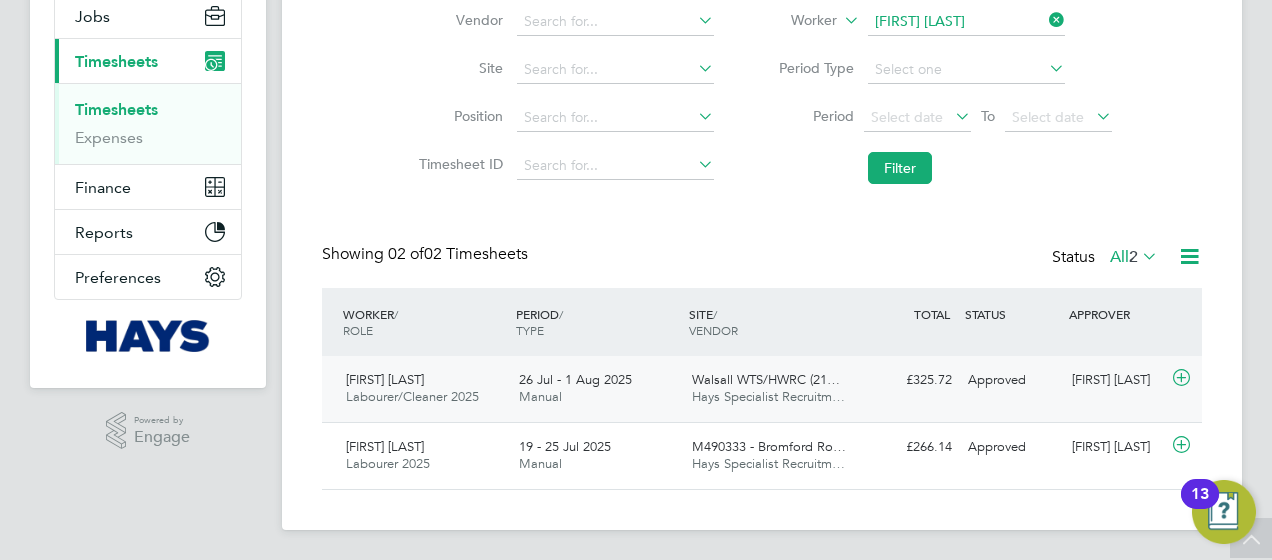 click 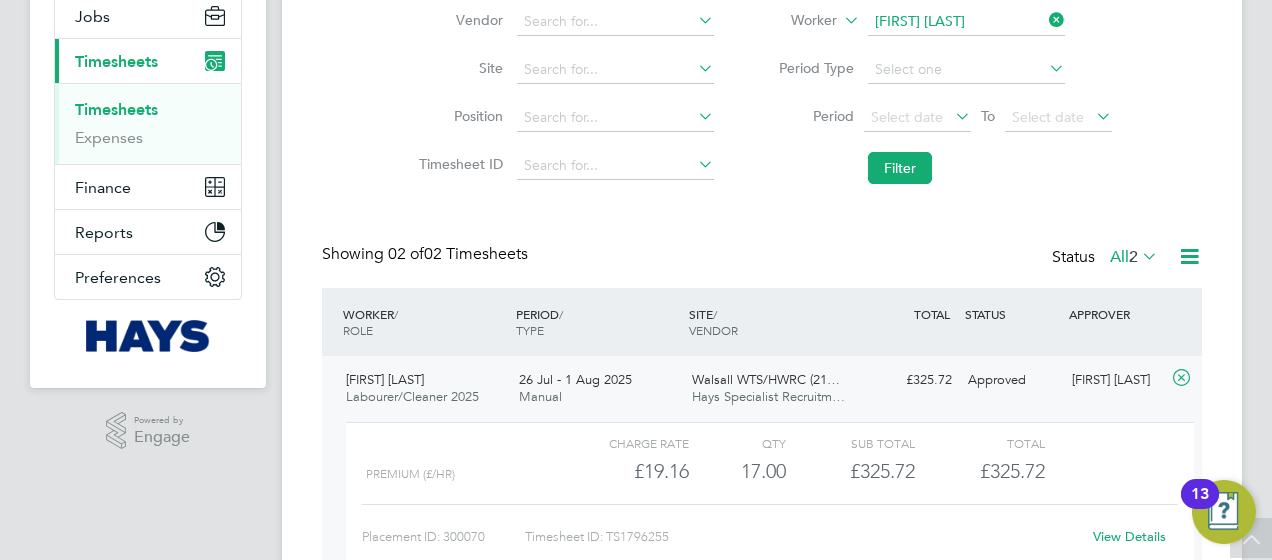 click on "View Details" 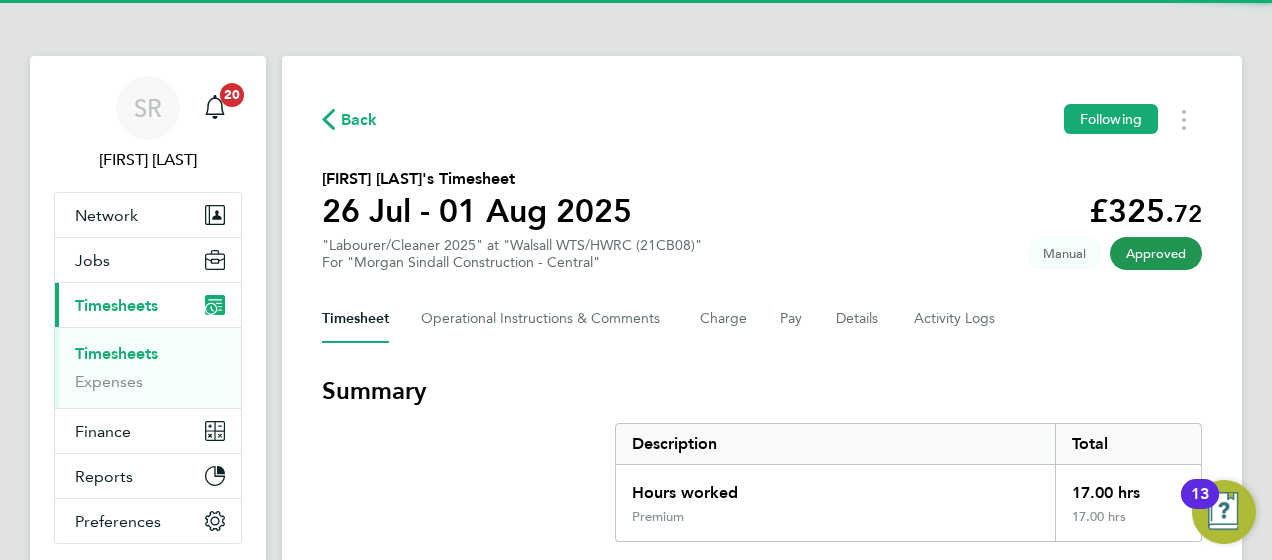 scroll, scrollTop: 400, scrollLeft: 0, axis: vertical 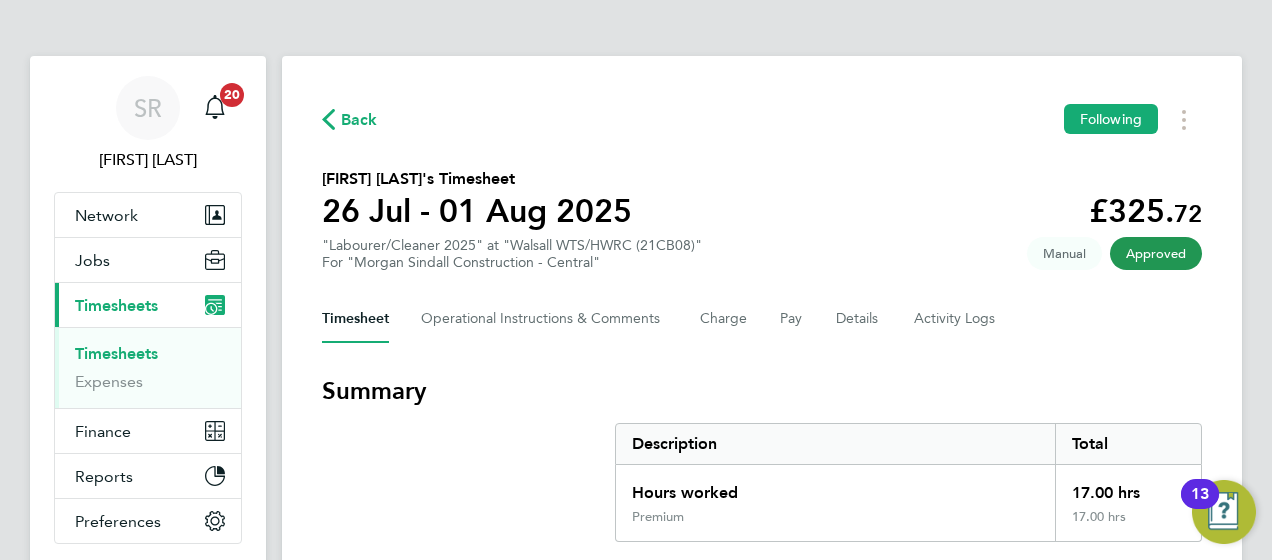 click on "Timesheets" at bounding box center (116, 353) 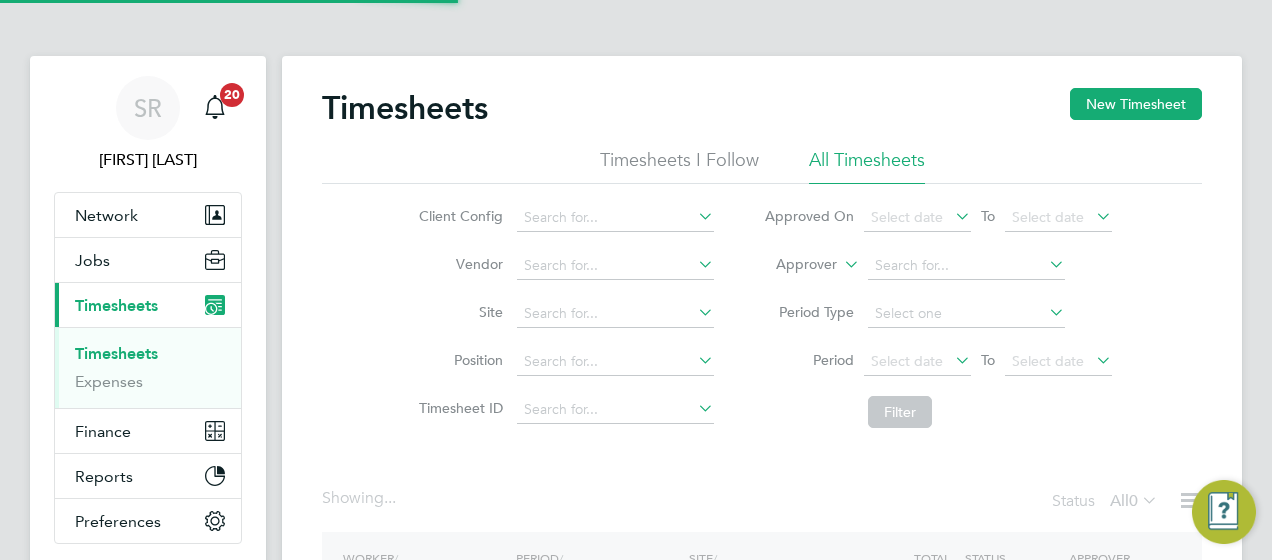 drag, startPoint x: 851, startPoint y: 250, endPoint x: 848, endPoint y: 269, distance: 19.235384 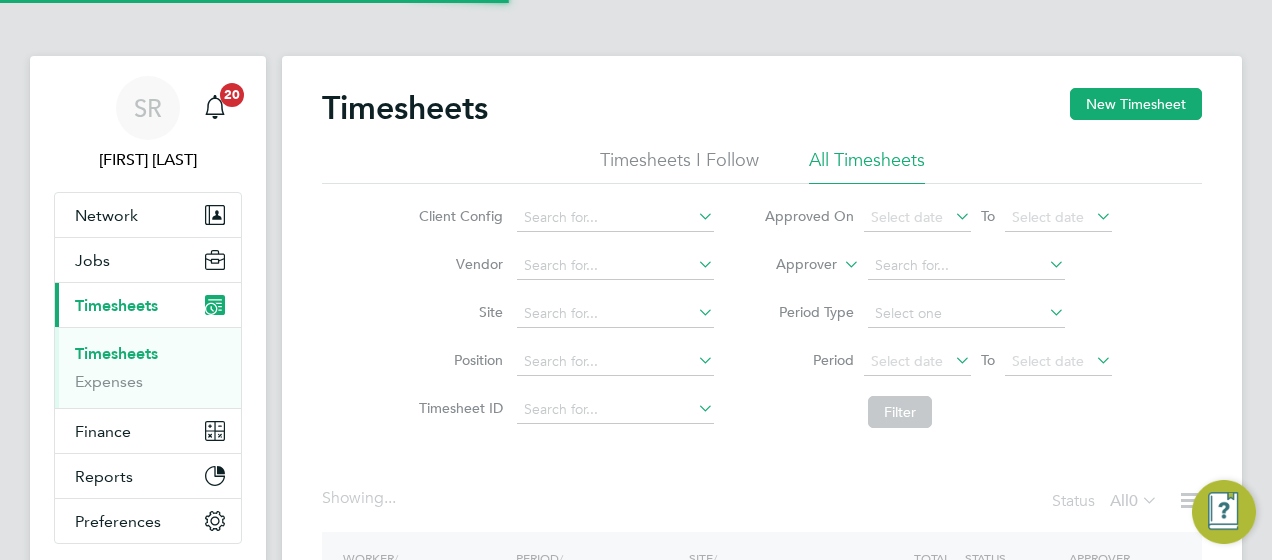 click on "Approver" 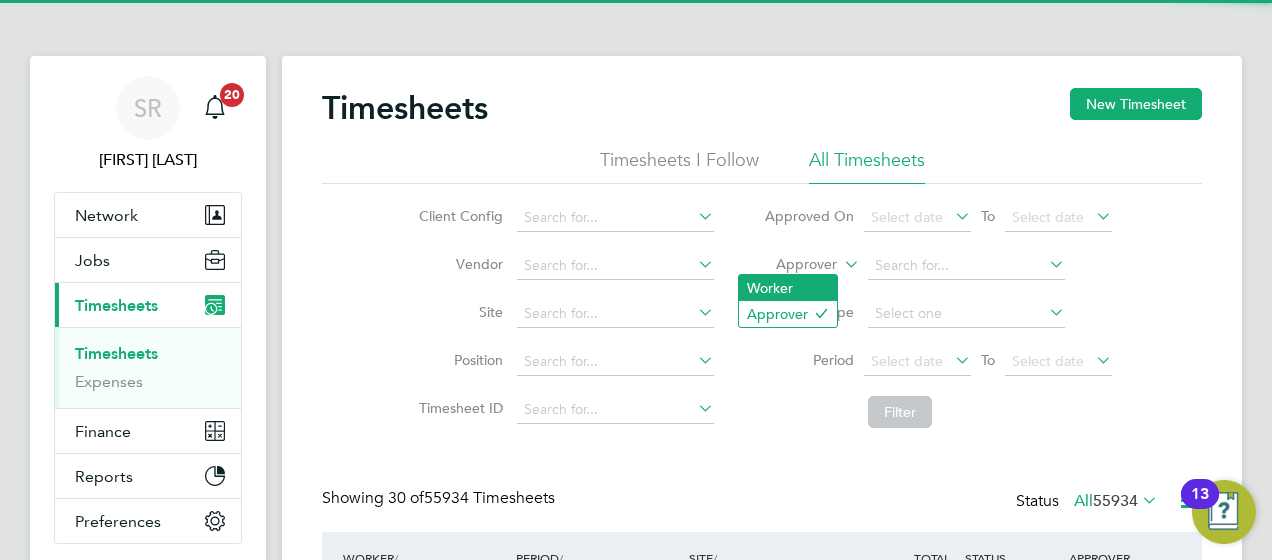 click on "Worker" 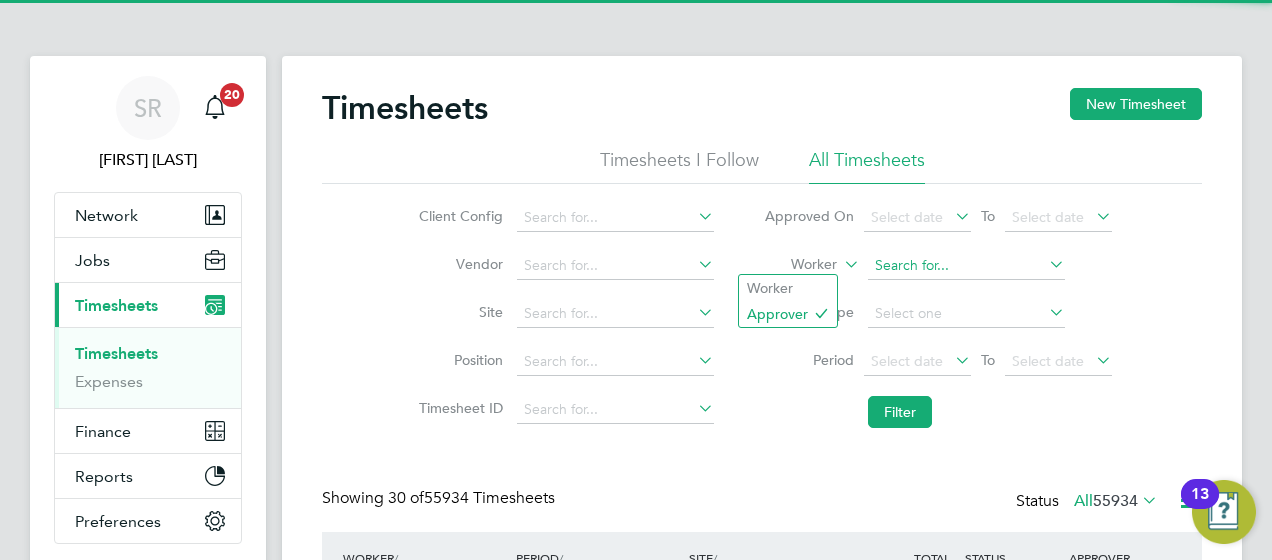 click 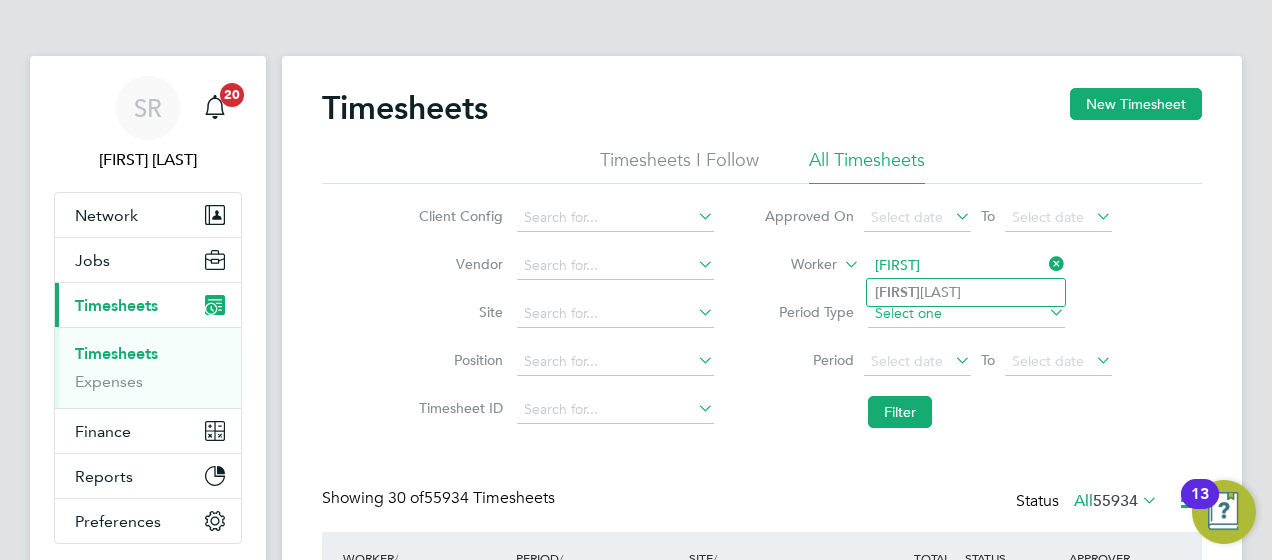 type on "[FIRST]" 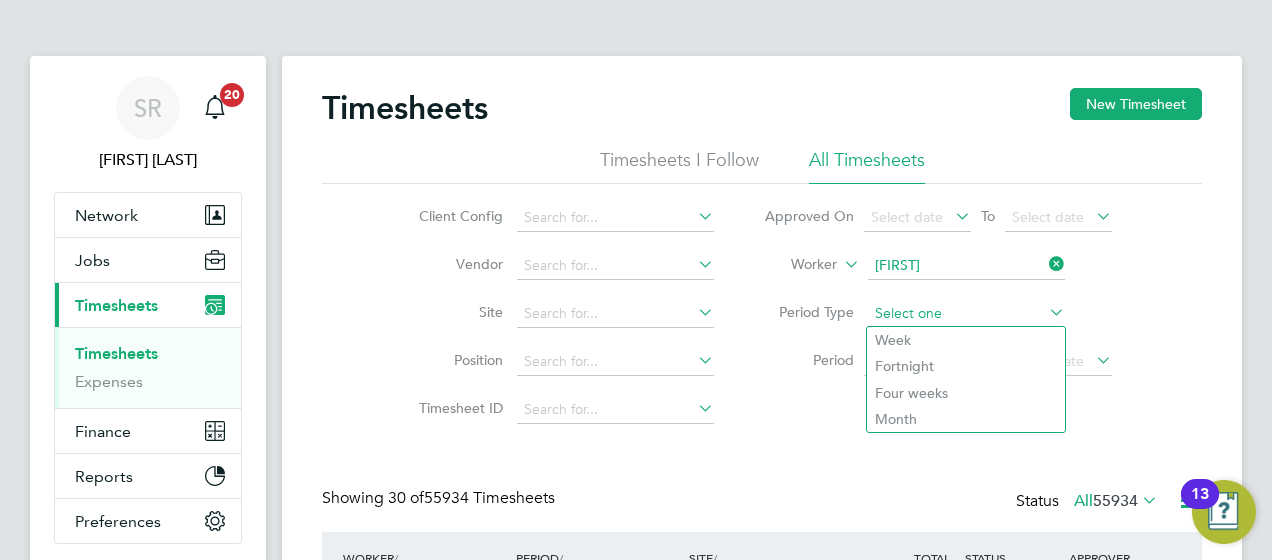 click 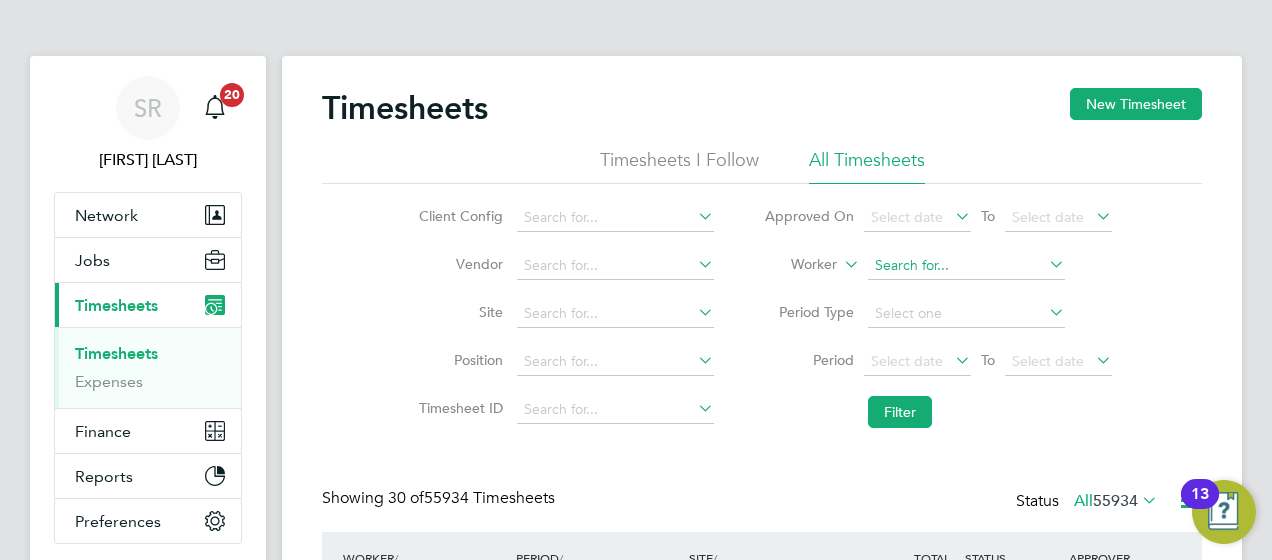 drag, startPoint x: 912, startPoint y: 246, endPoint x: 910, endPoint y: 257, distance: 11.18034 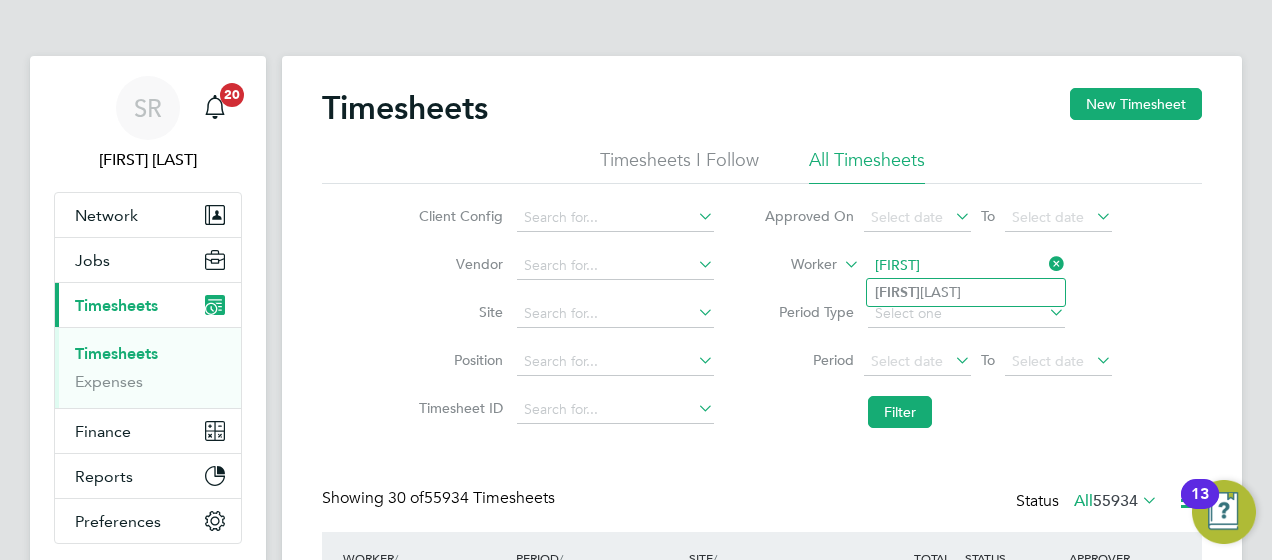 drag, startPoint x: 986, startPoint y: 292, endPoint x: 979, endPoint y: 300, distance: 10.630146 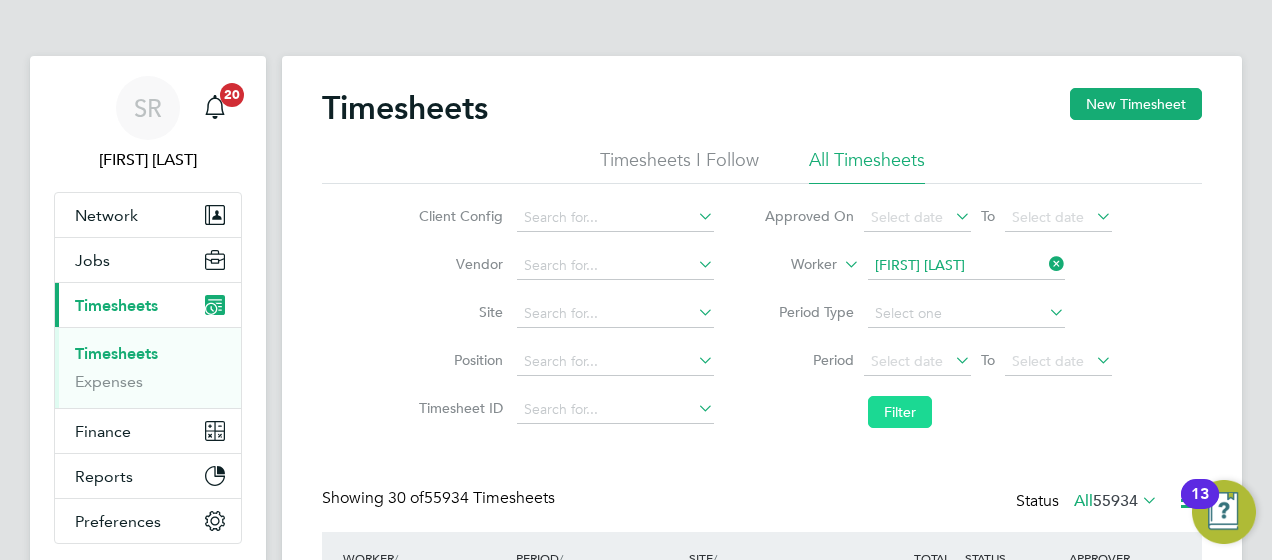 click on "Filter" 